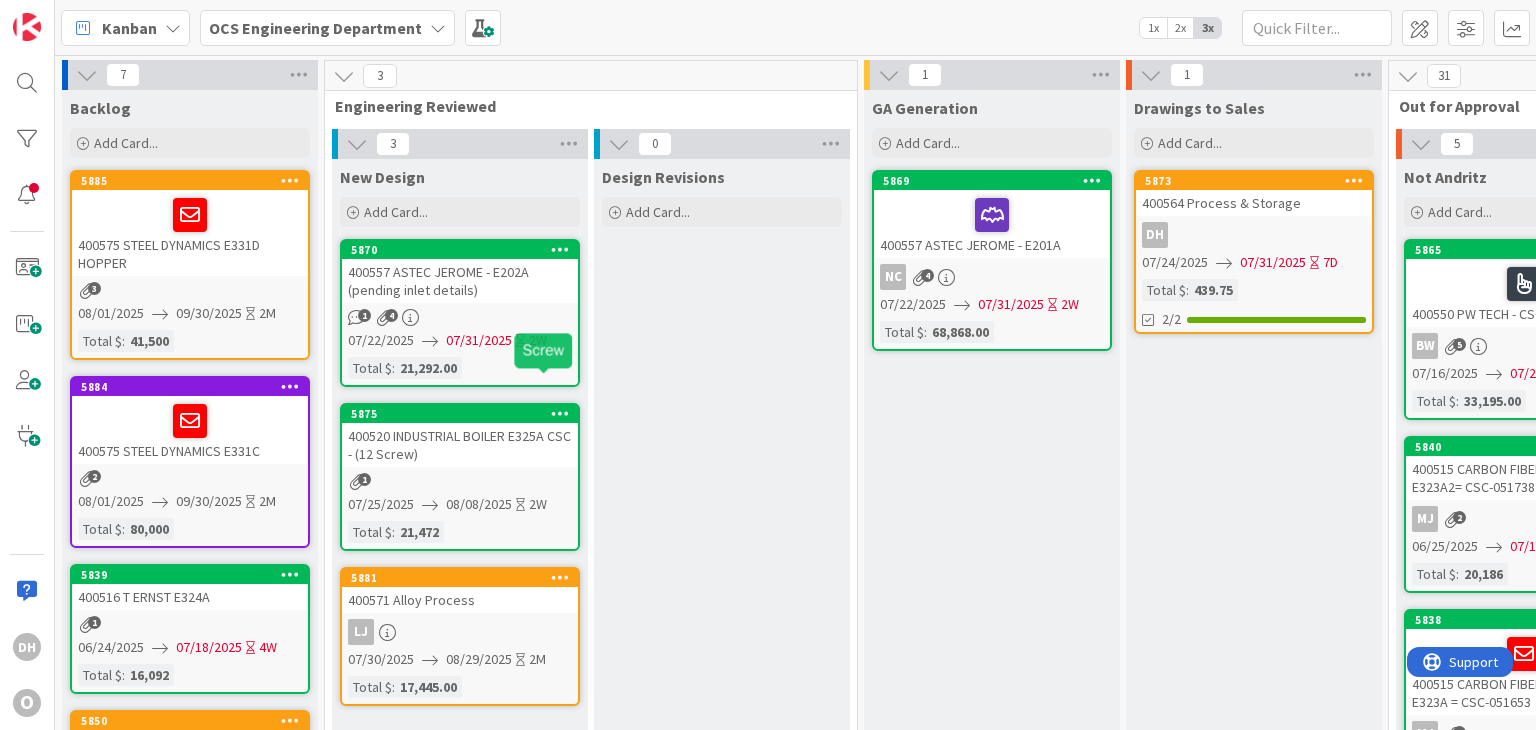 scroll, scrollTop: 0, scrollLeft: 0, axis: both 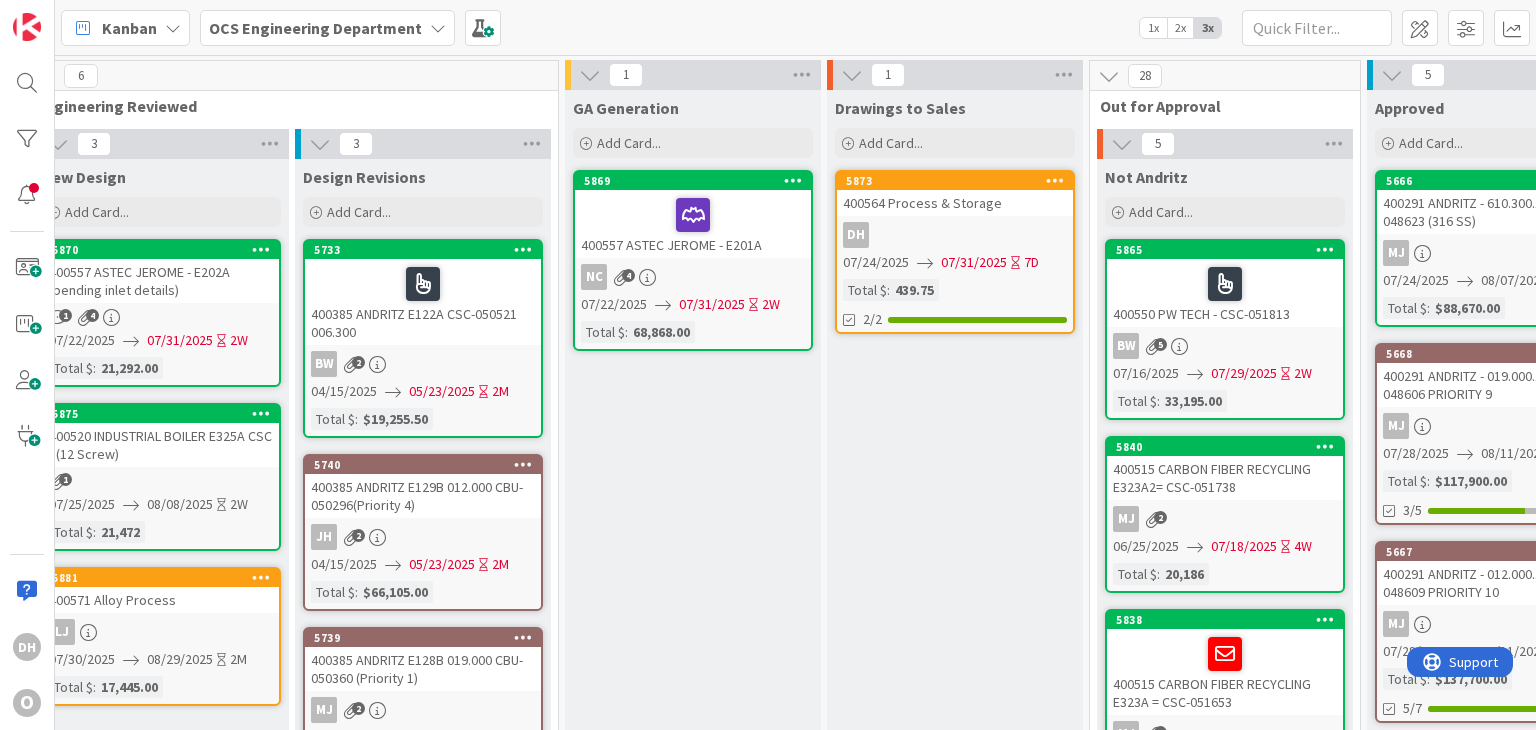 click on "400385 ANDRITZ E129B 012.000 CBU- 050296(Priority 4)" at bounding box center (423, 496) 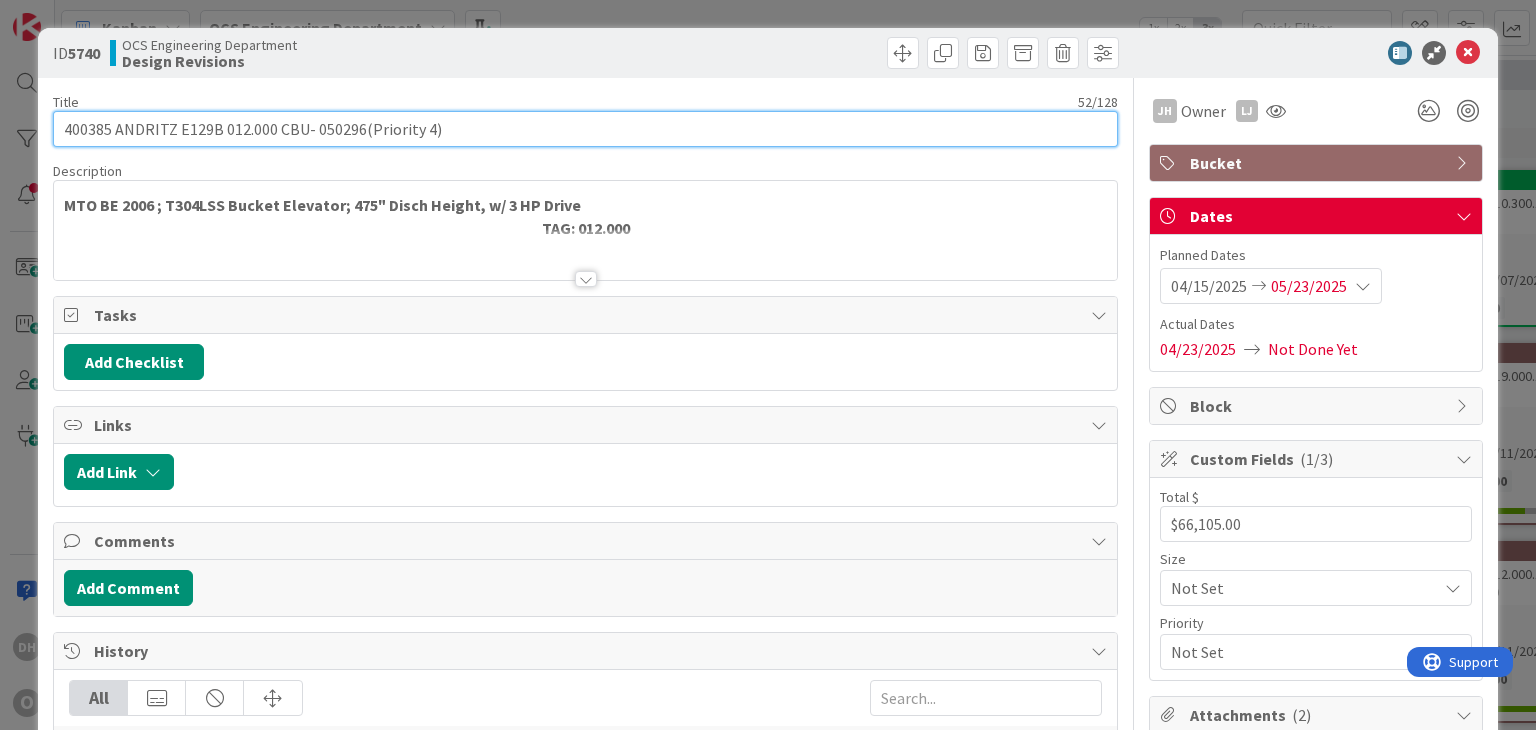 scroll, scrollTop: 0, scrollLeft: 0, axis: both 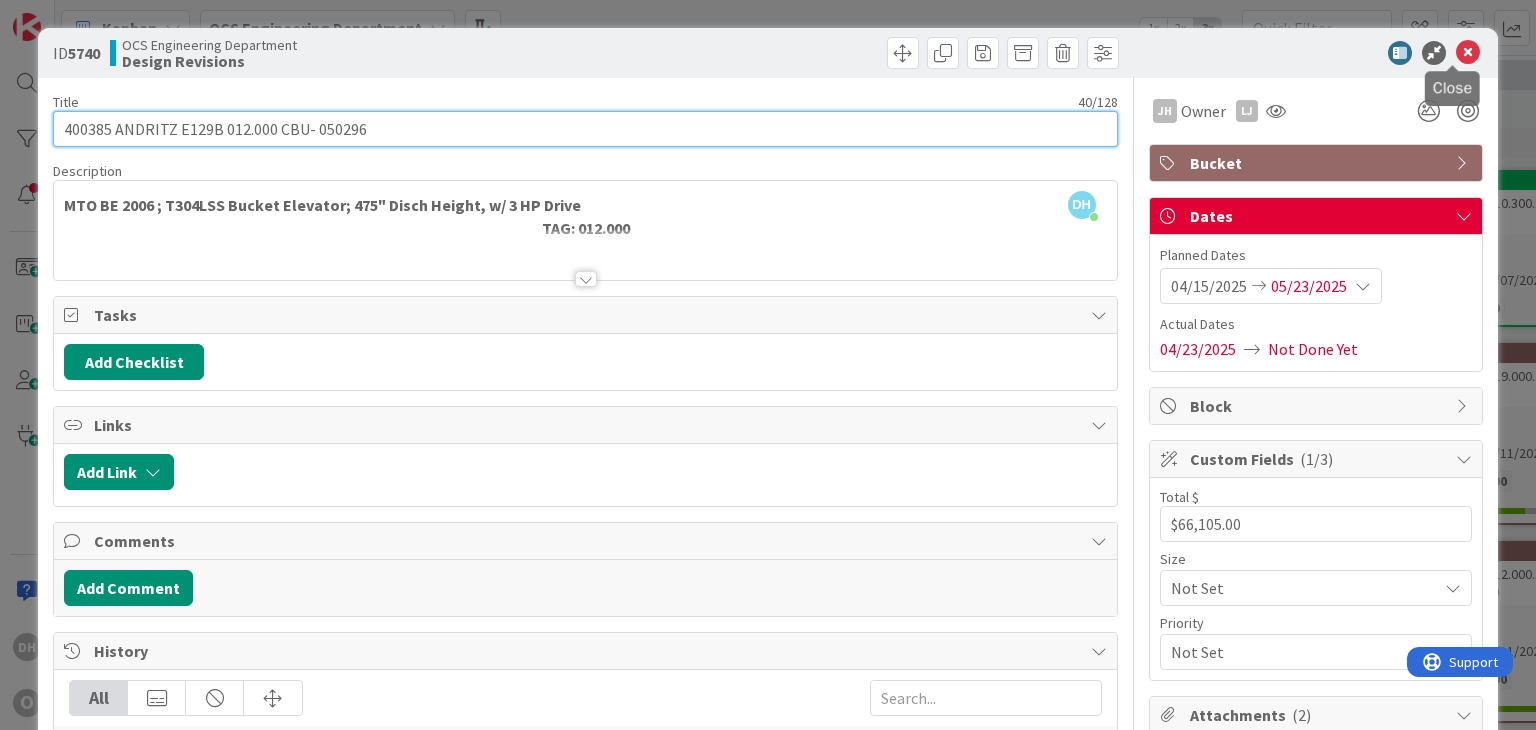 type on "400385 ANDRITZ E129B 012.000 CBU- 050296" 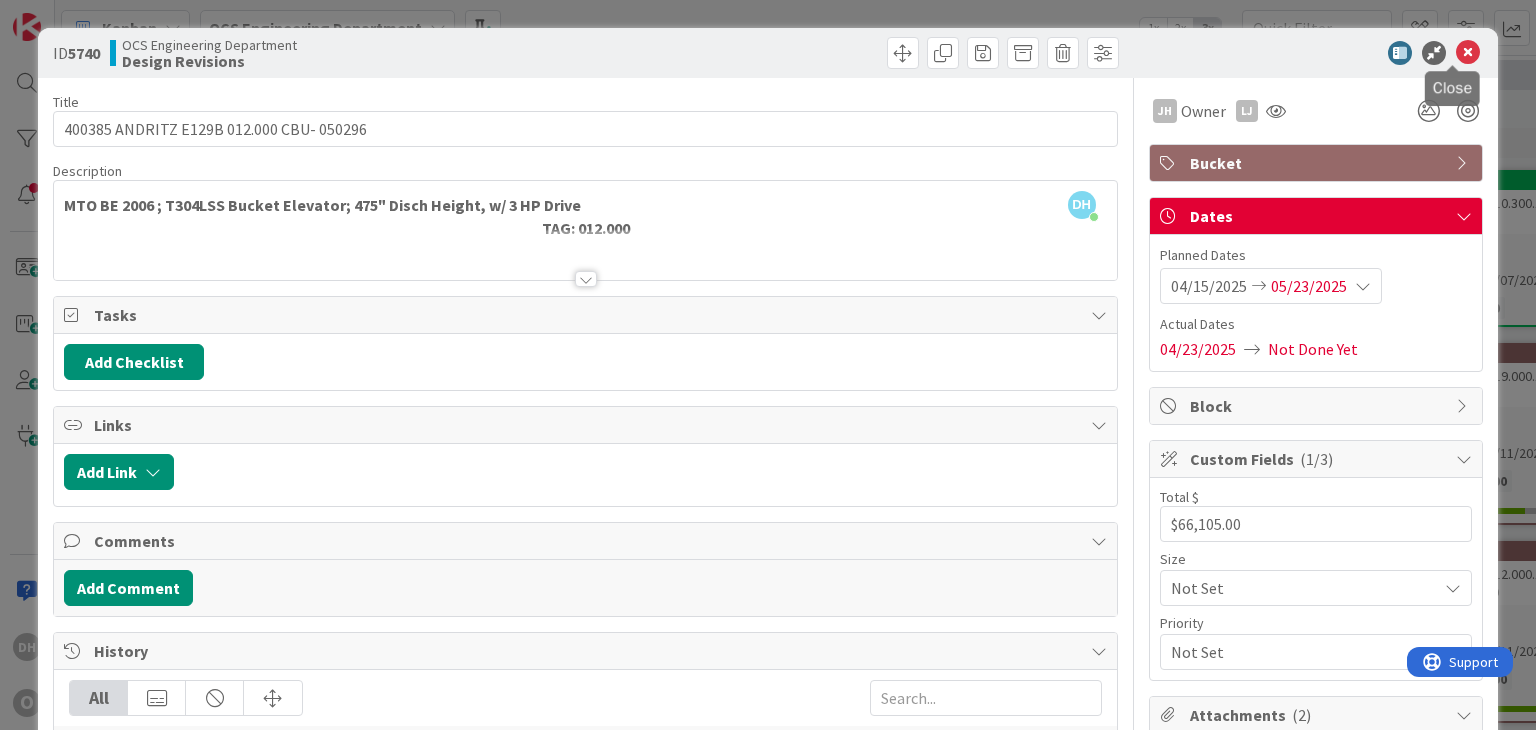drag, startPoint x: 1457, startPoint y: 45, endPoint x: 1444, endPoint y: 49, distance: 13.601471 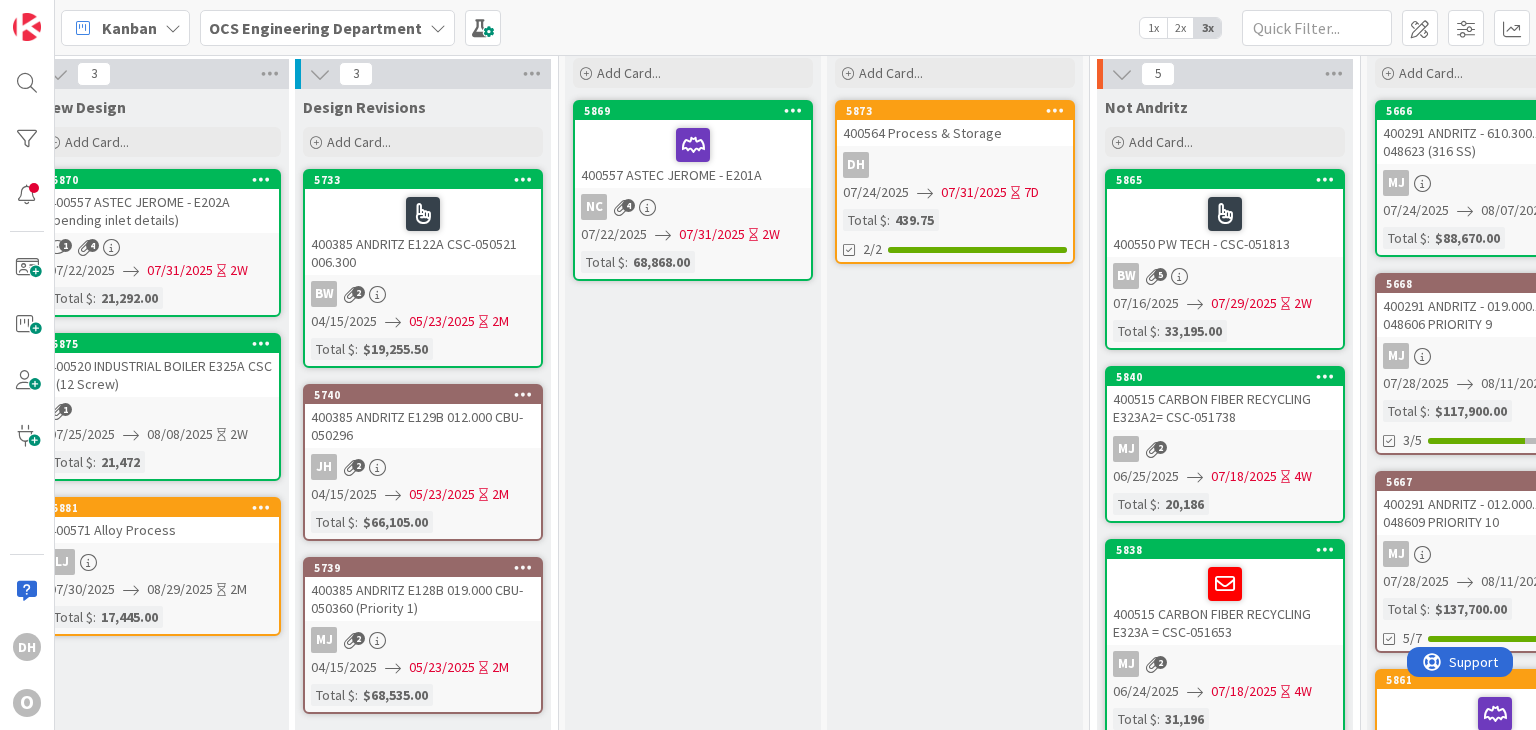 scroll, scrollTop: 100, scrollLeft: 299, axis: both 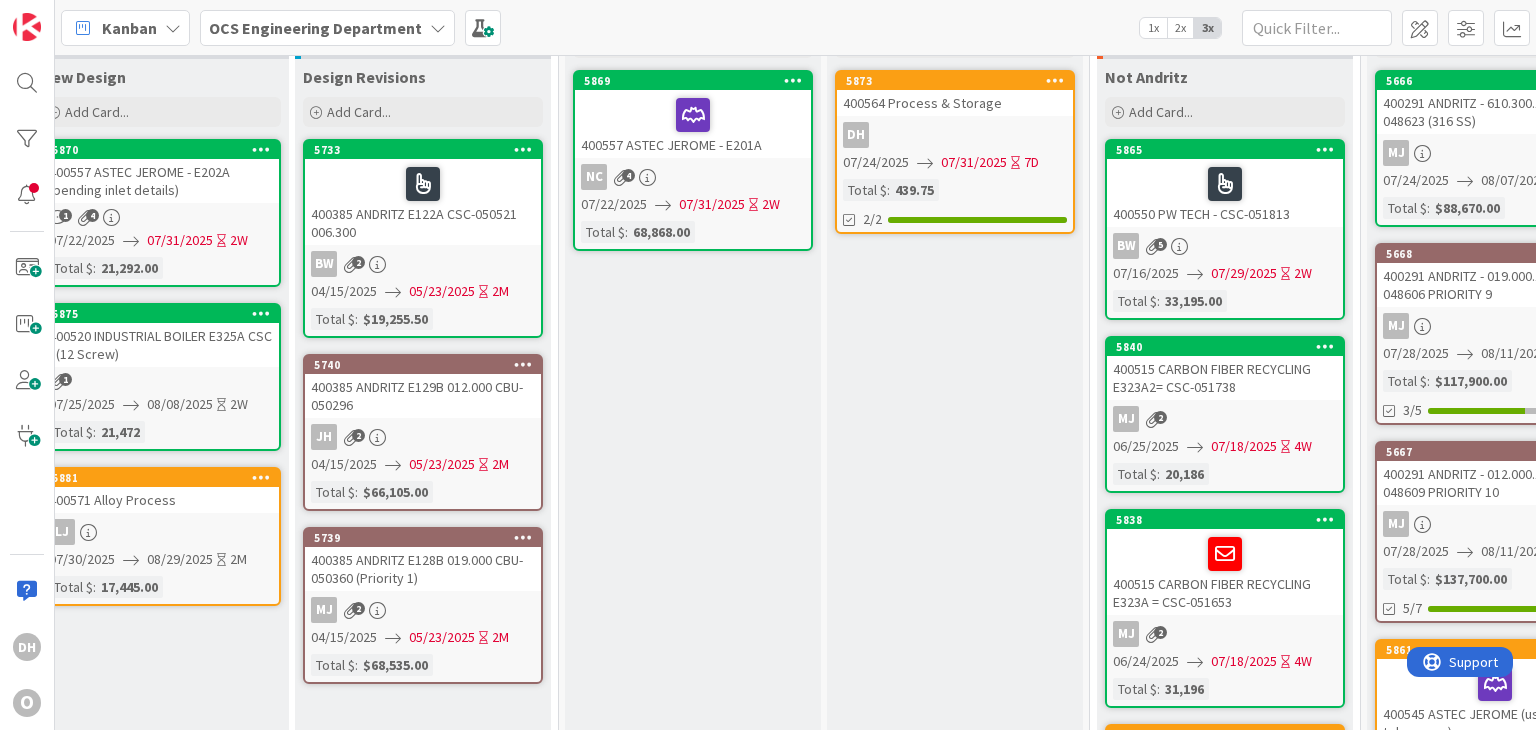 click on "400385 ANDRITZ E128B 019.000 CBU- 050360 (Priority 1)" at bounding box center [423, 569] 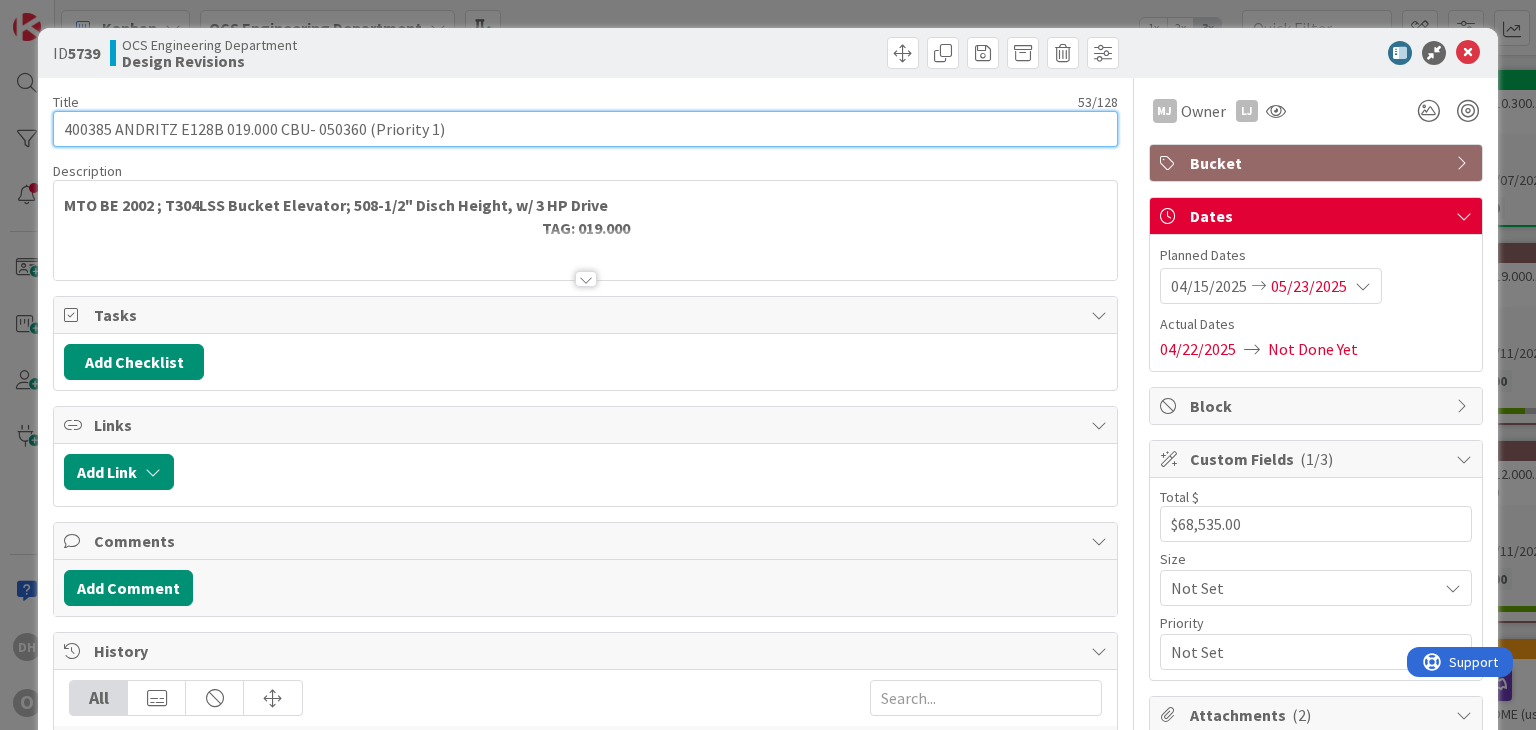 scroll, scrollTop: 0, scrollLeft: 0, axis: both 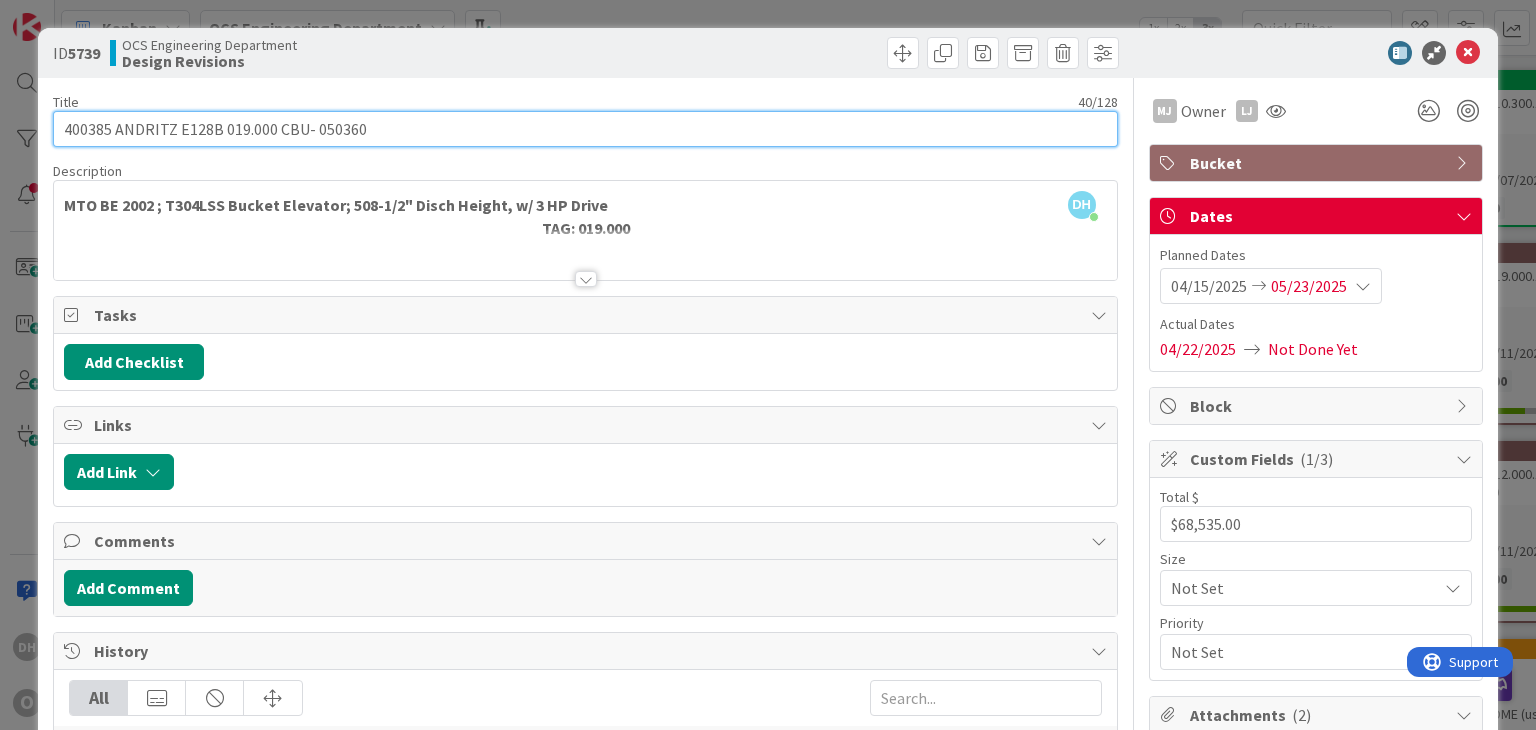 type on "400385 ANDRITZ E128B 019.000 CBU- 050360" 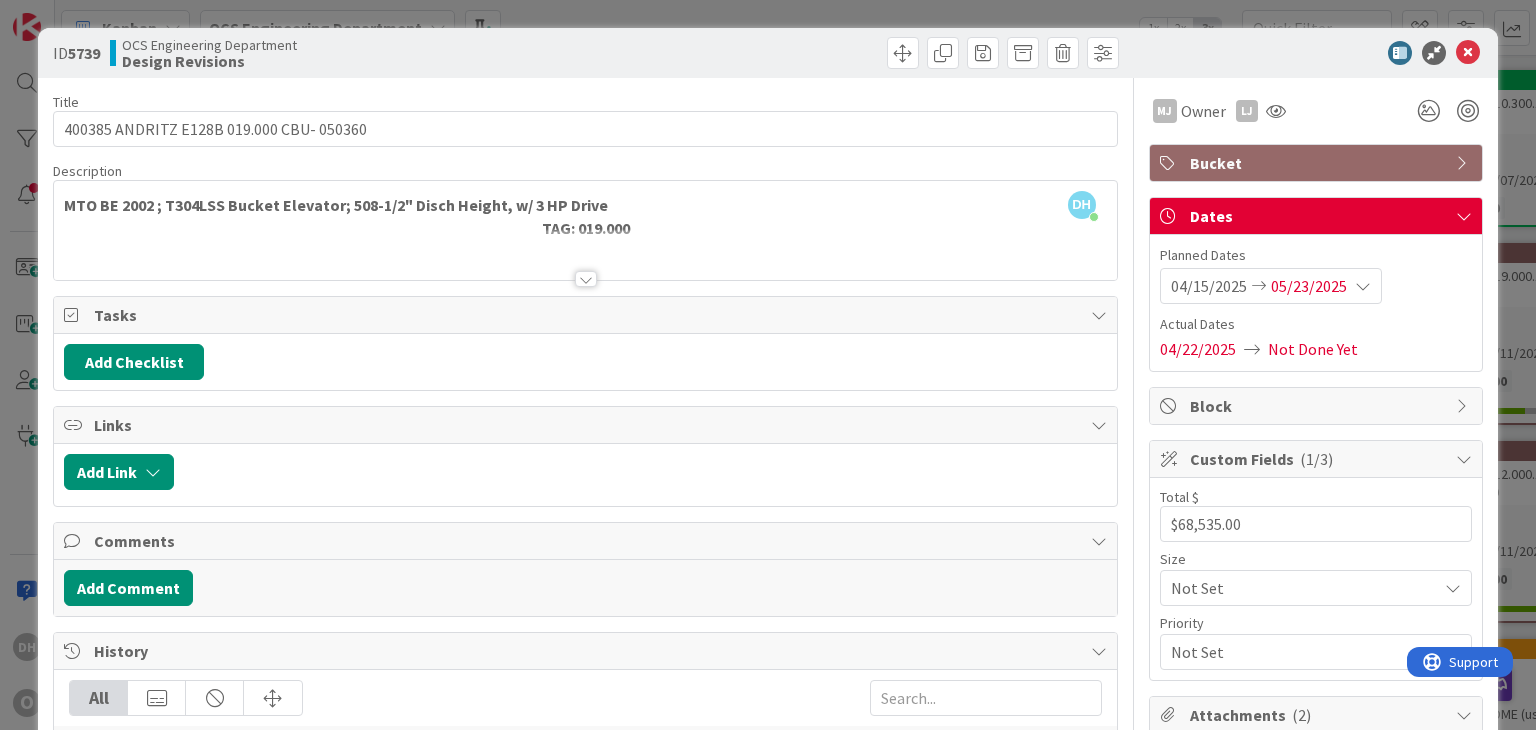 click at bounding box center (1306, 53) 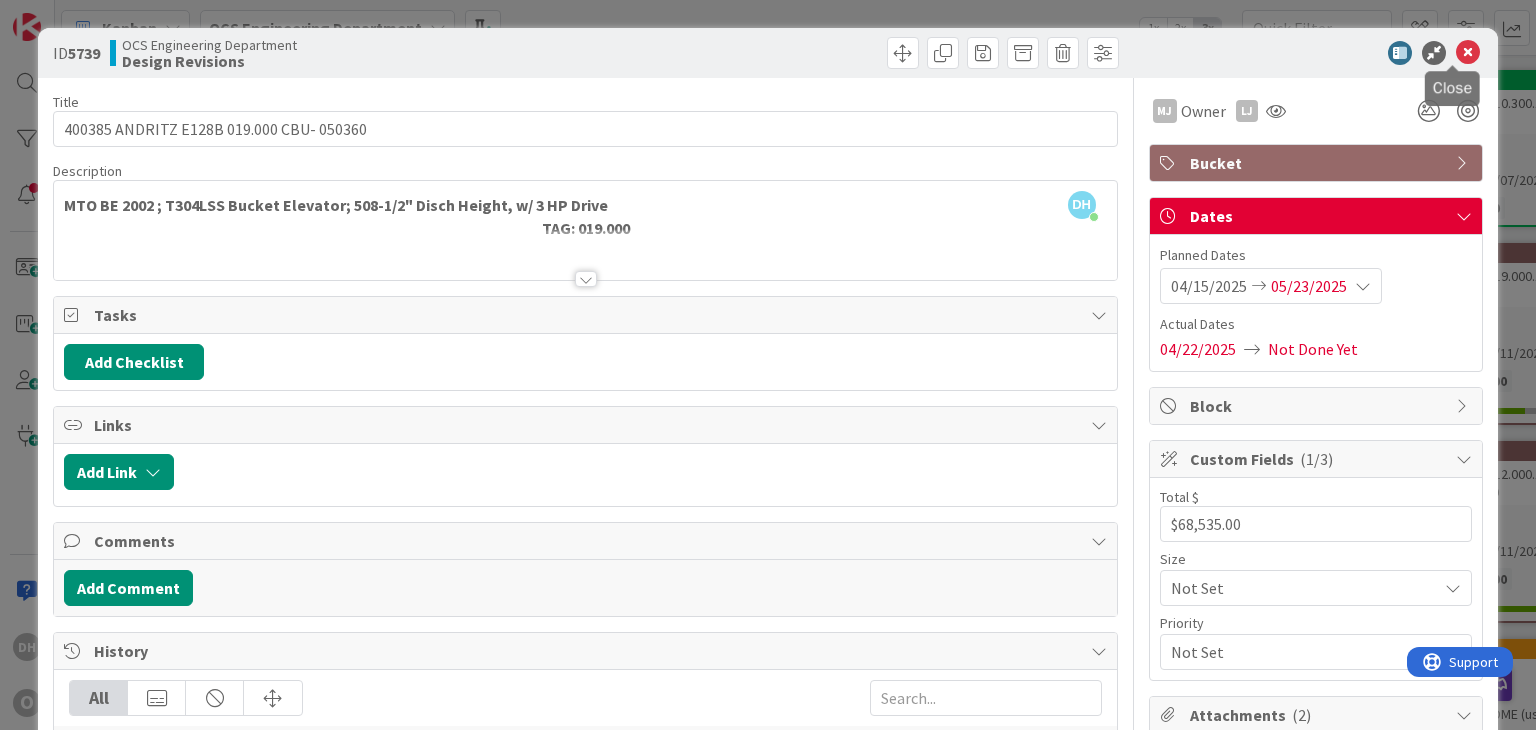 click at bounding box center [1468, 53] 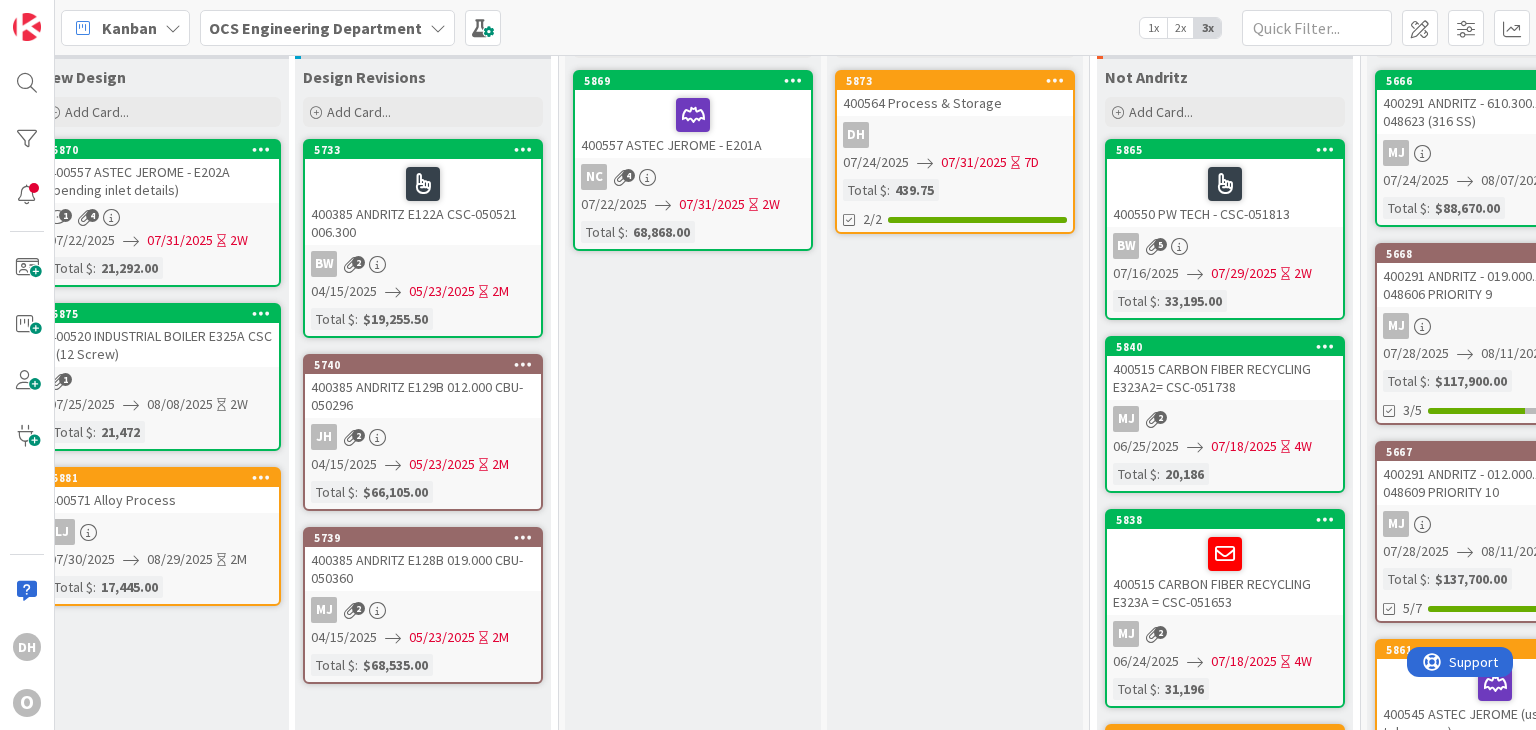 click on "GA Generation Add Card... 5869 400557 ASTEC JEROME - E201A NC 4 07/22/2025 07/31/2025 2W Total $ : 68,868.00" at bounding box center [693, 2945] 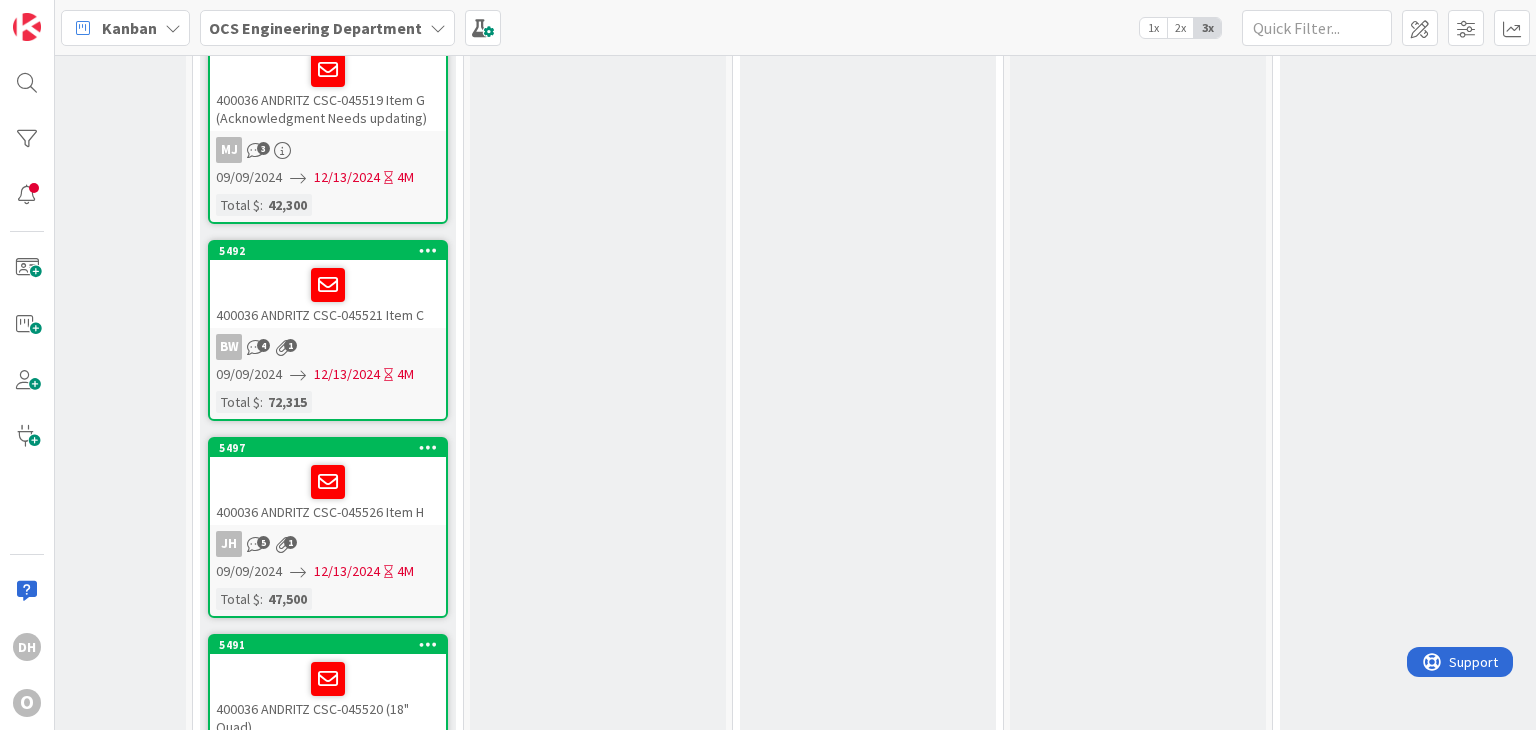 scroll, scrollTop: 4200, scrollLeft: 1196, axis: both 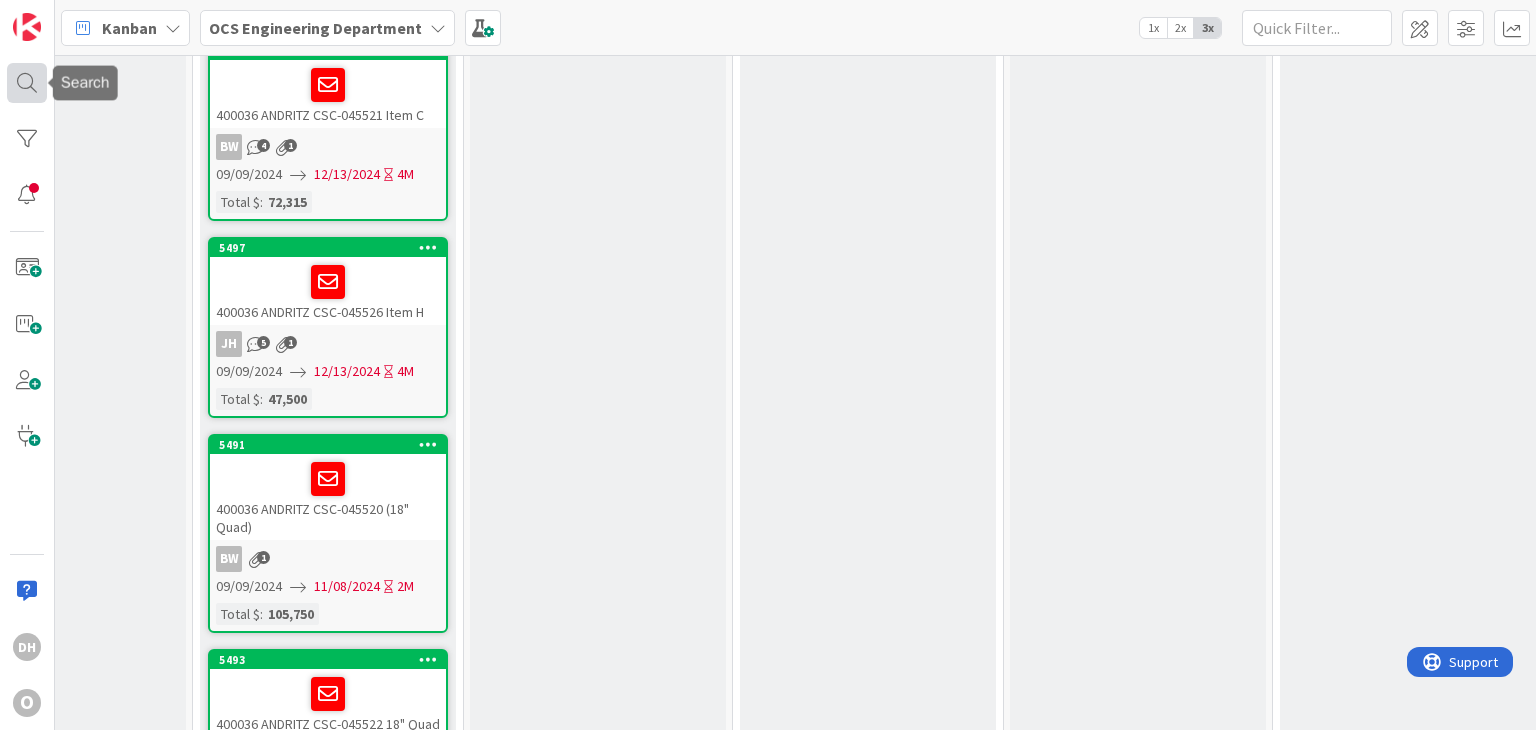 click at bounding box center (27, 83) 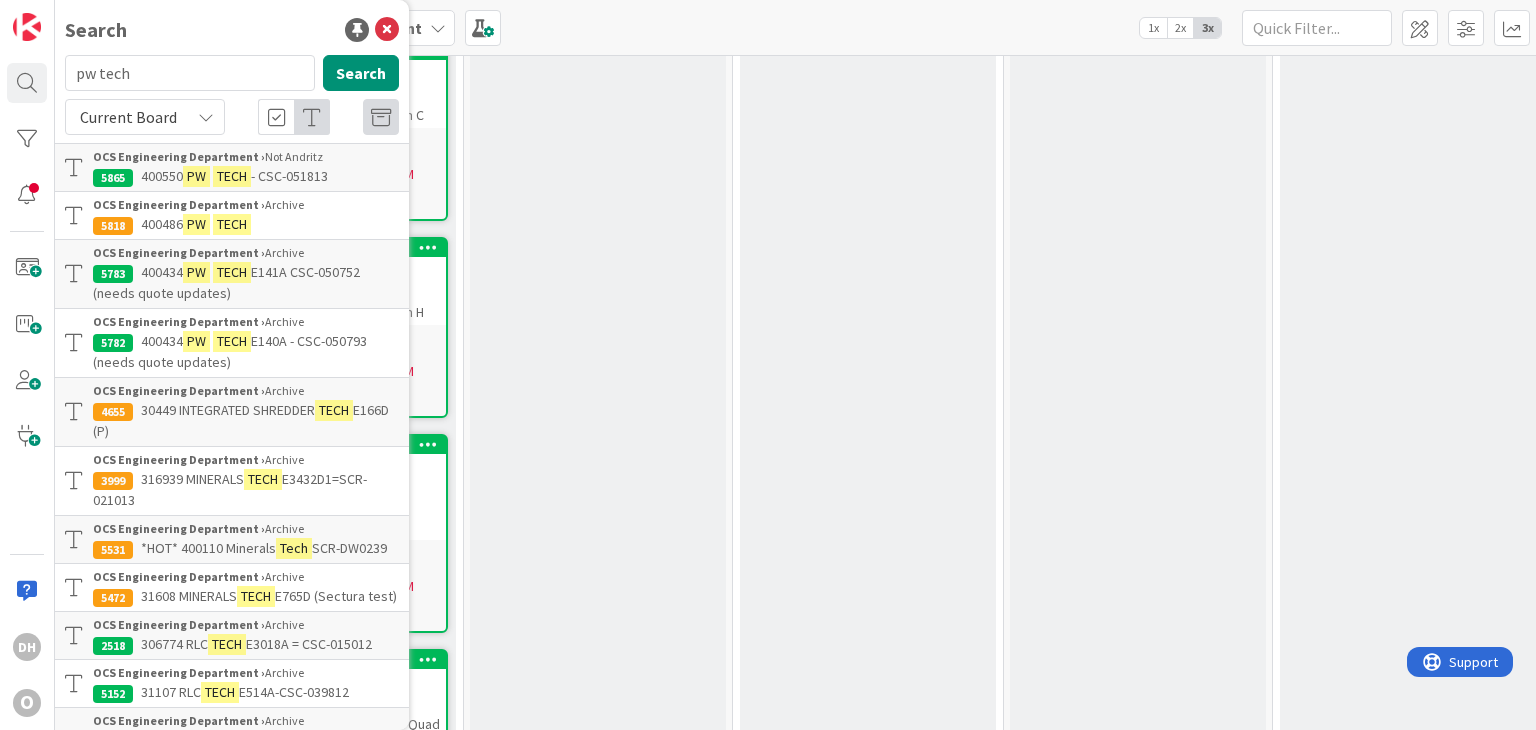 drag, startPoint x: 115, startPoint y: 73, endPoint x: 51, endPoint y: 79, distance: 64.28063 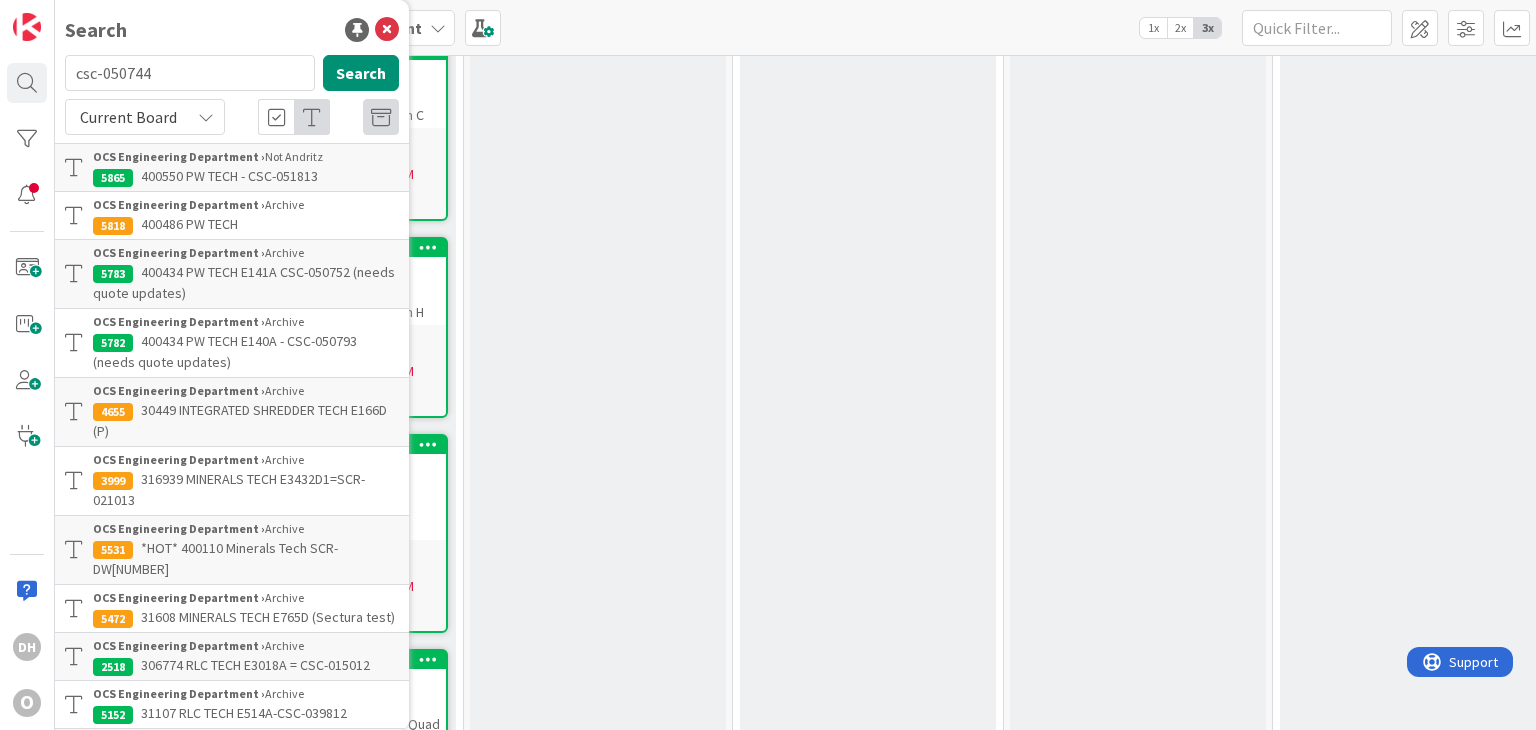type on "csc-050744" 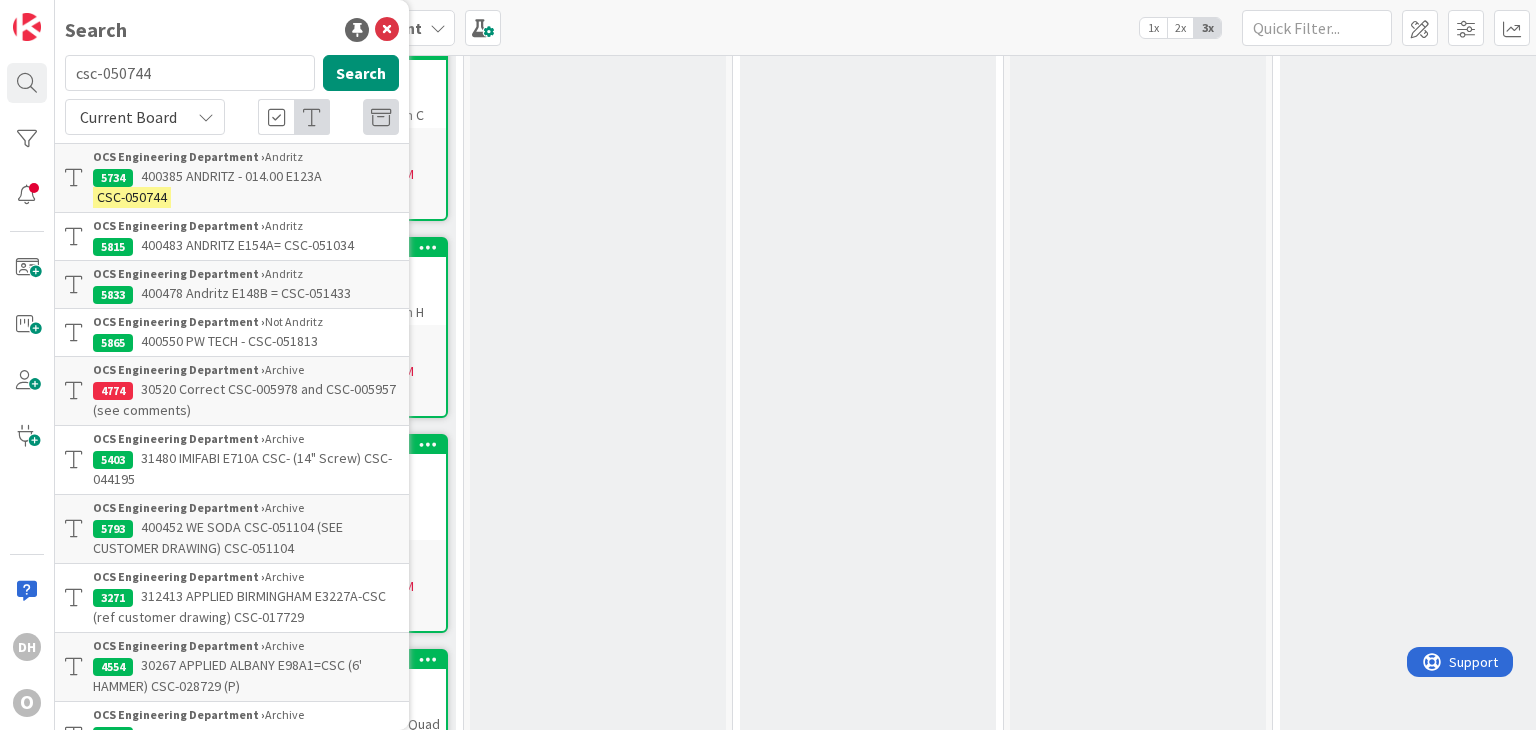 click on "OCS Engineering Department ›" at bounding box center (179, 156) 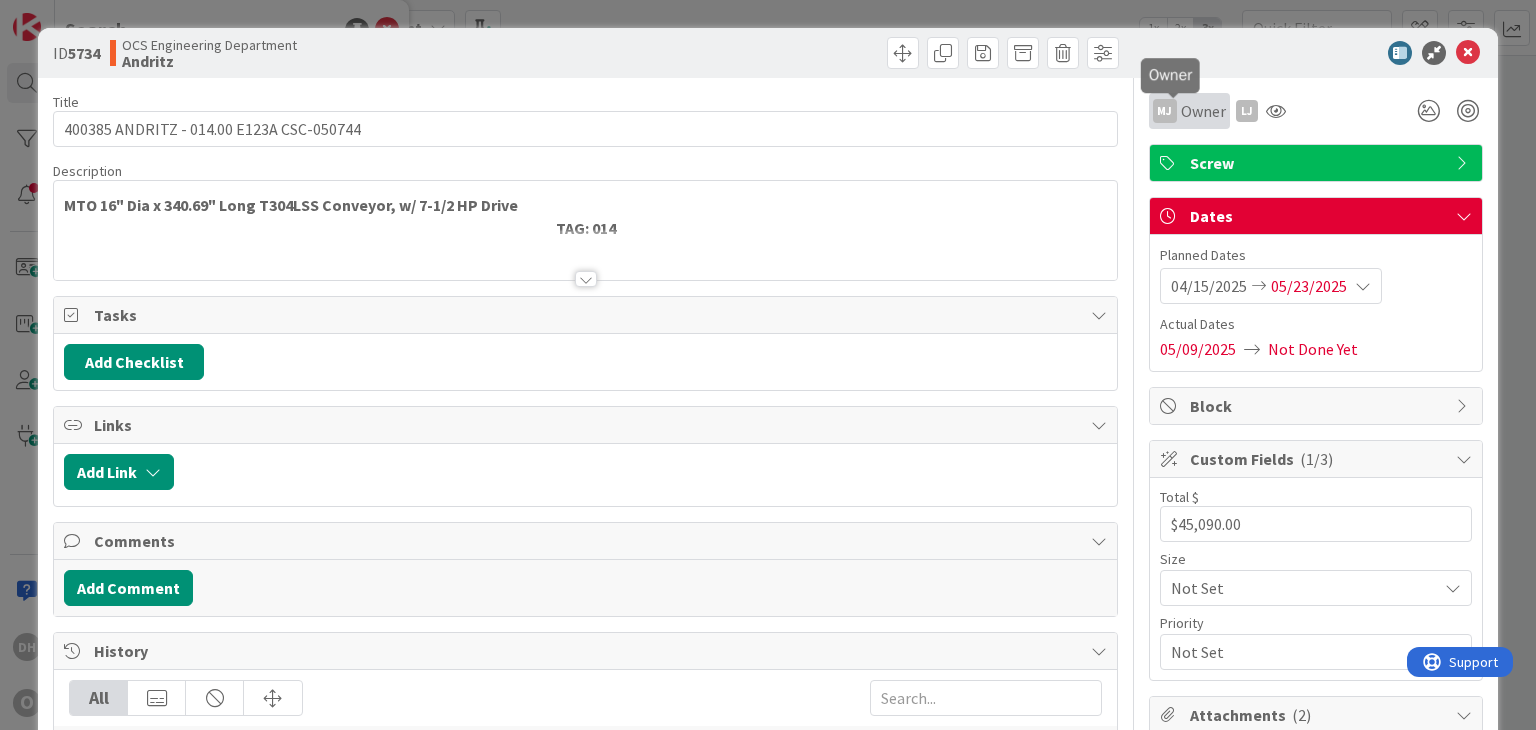scroll, scrollTop: 0, scrollLeft: 0, axis: both 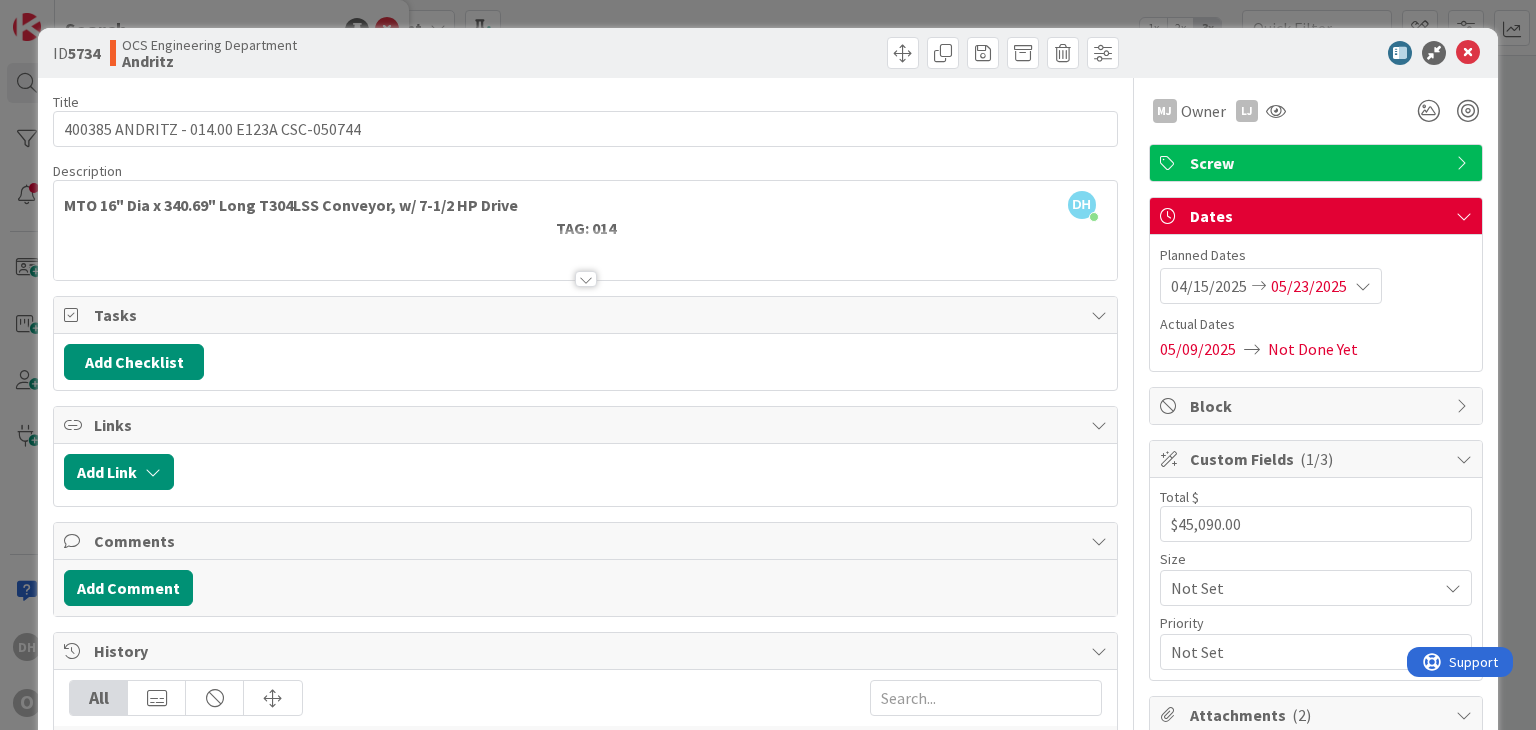 click on "Screw" at bounding box center (1318, 163) 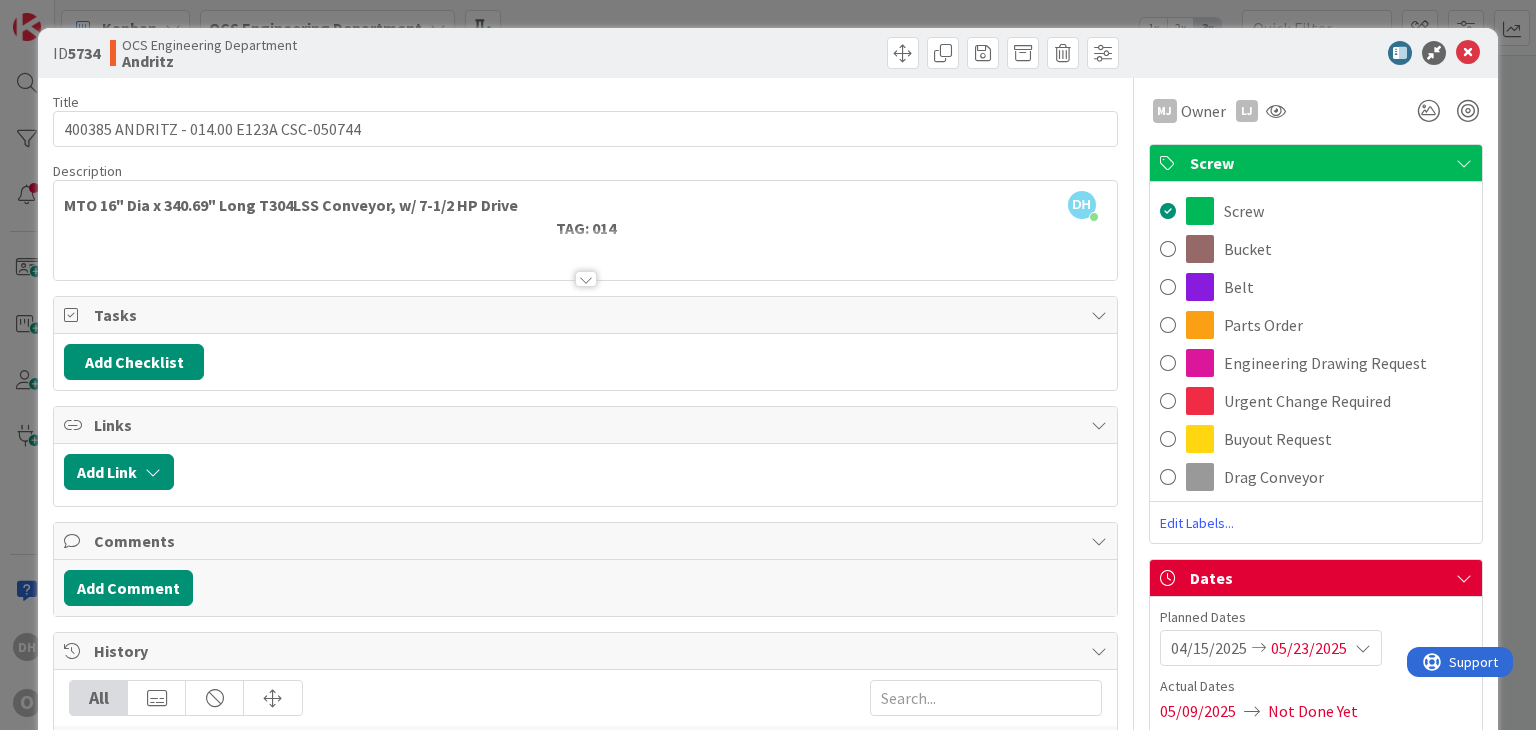 click on "Screw" at bounding box center [1318, 163] 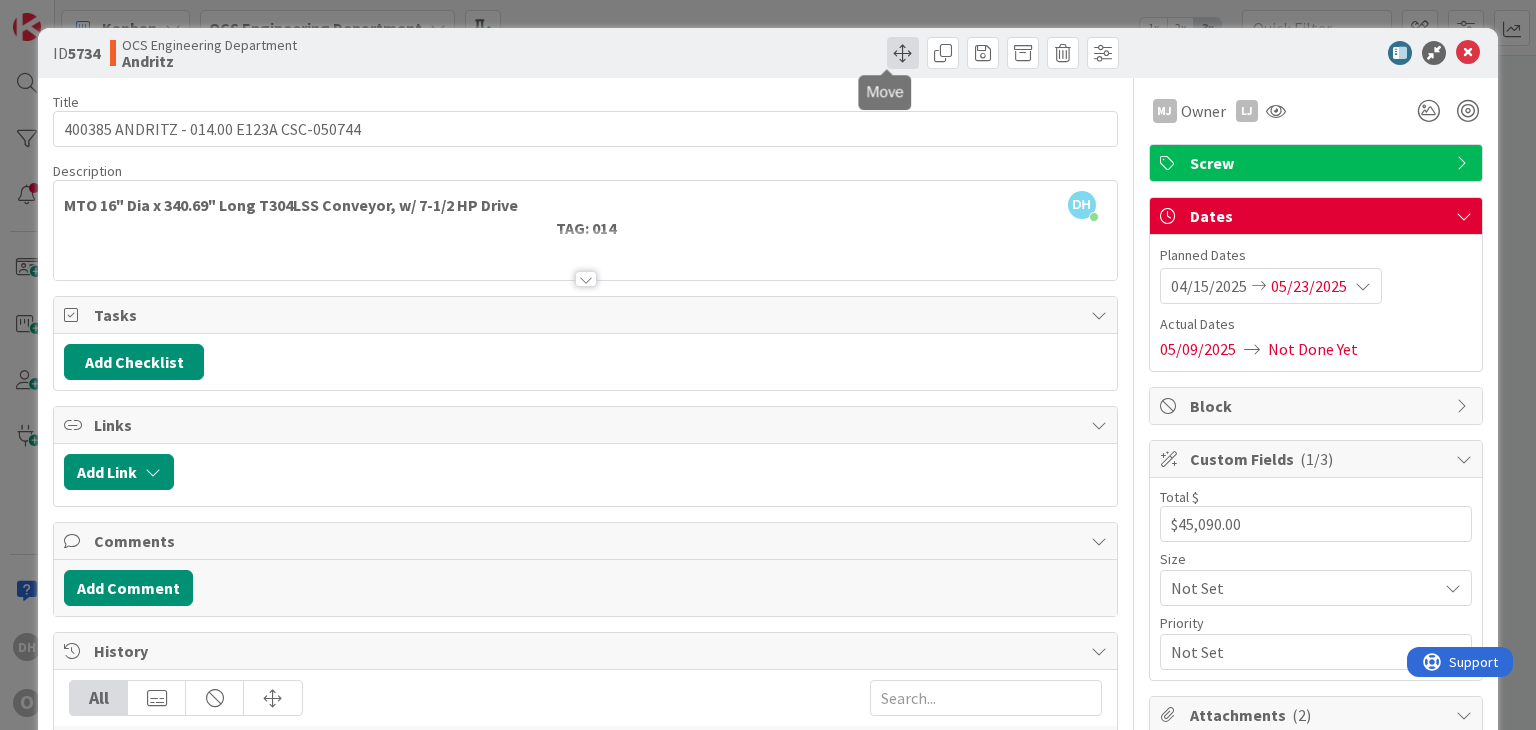 click at bounding box center [903, 53] 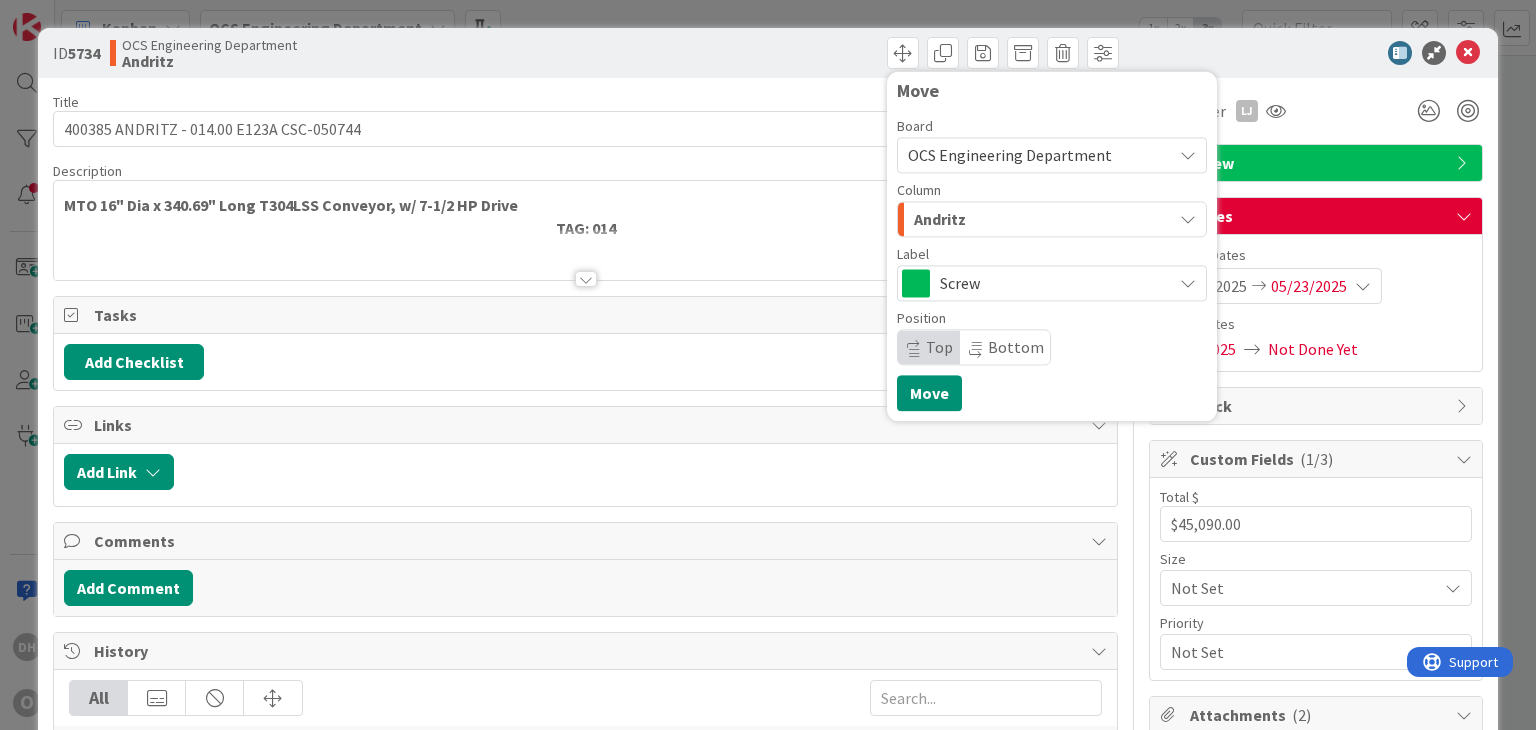 click on "Screw" at bounding box center (1051, 283) 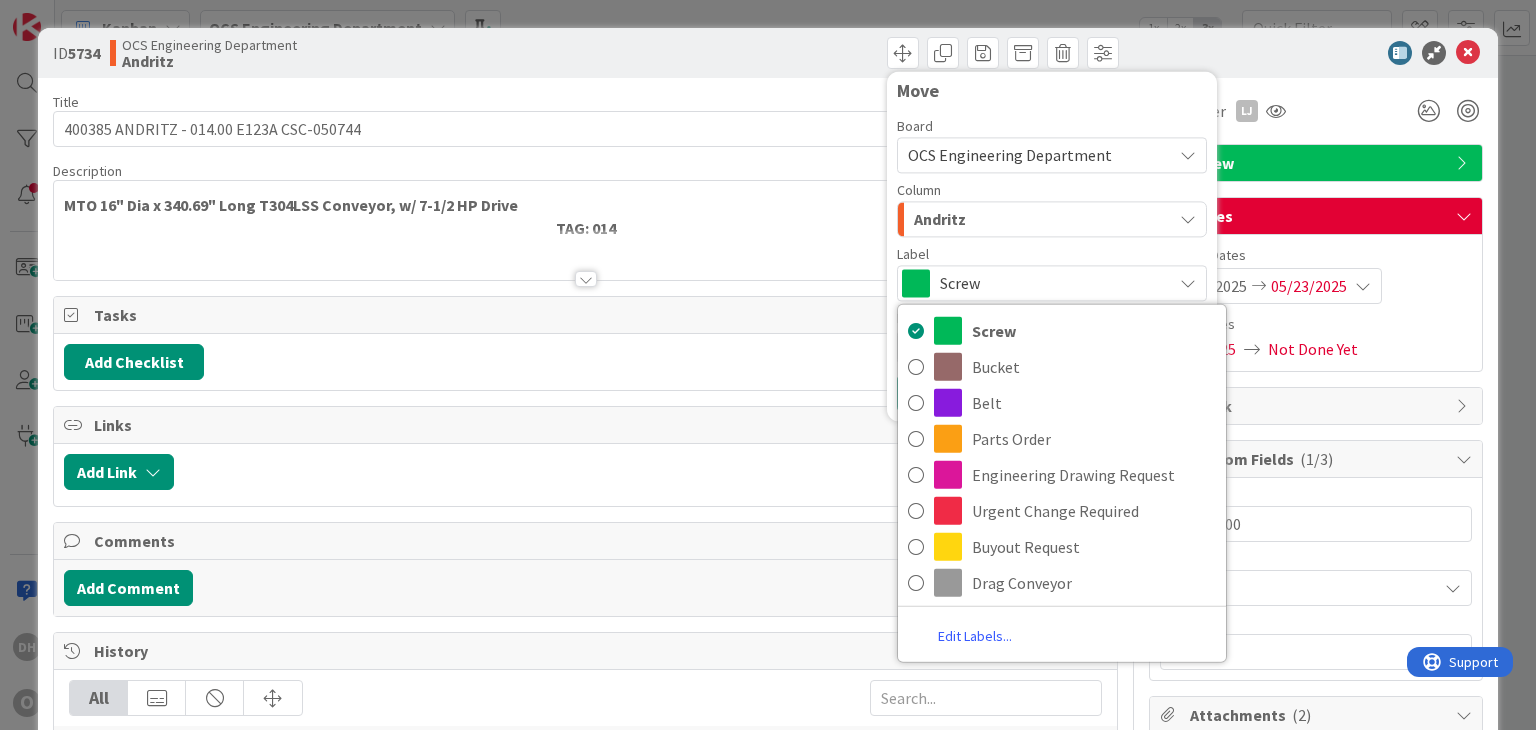 click on "Screw" at bounding box center [1051, 283] 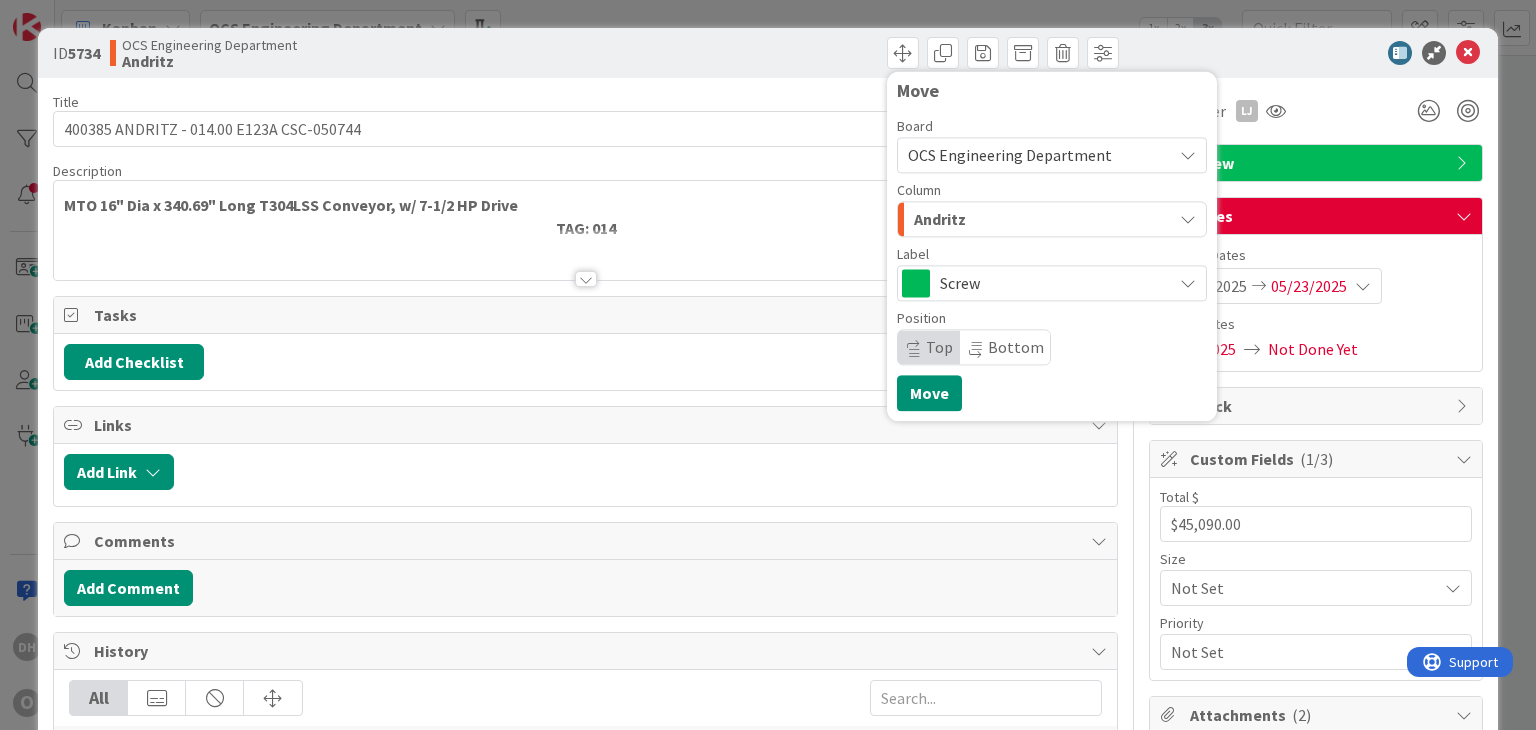 click on "Andritz" at bounding box center [1040, 219] 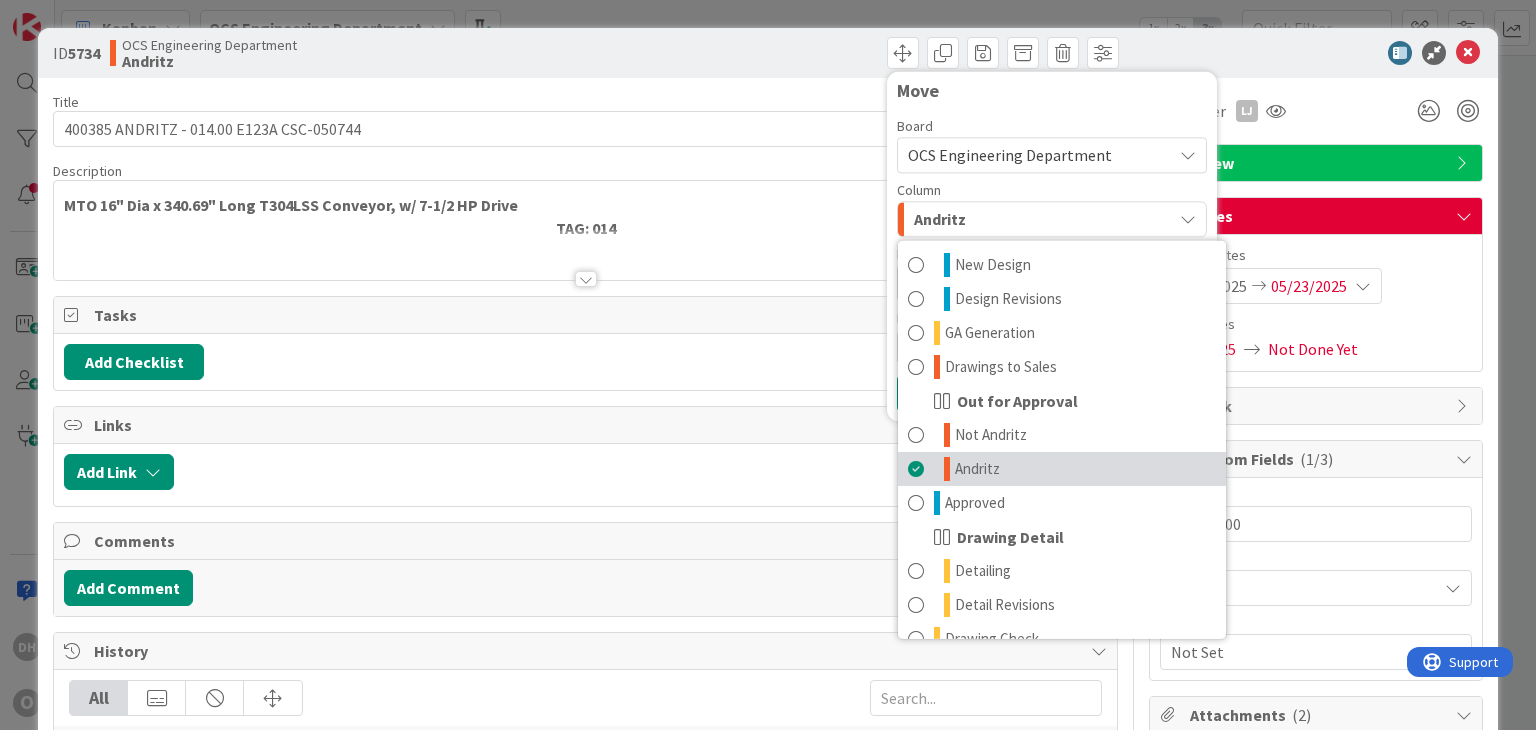 scroll, scrollTop: 100, scrollLeft: 0, axis: vertical 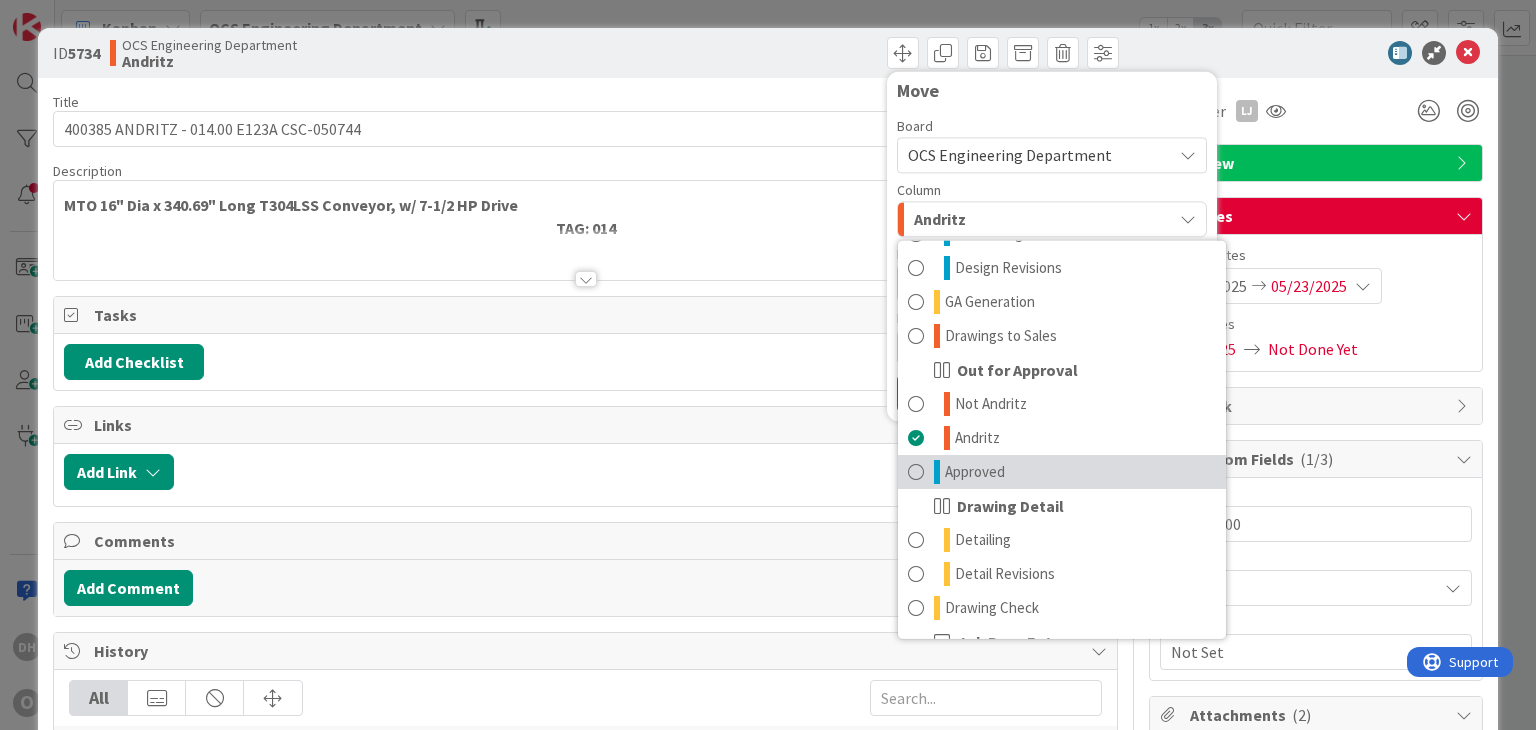 click on "Approved" at bounding box center [975, 472] 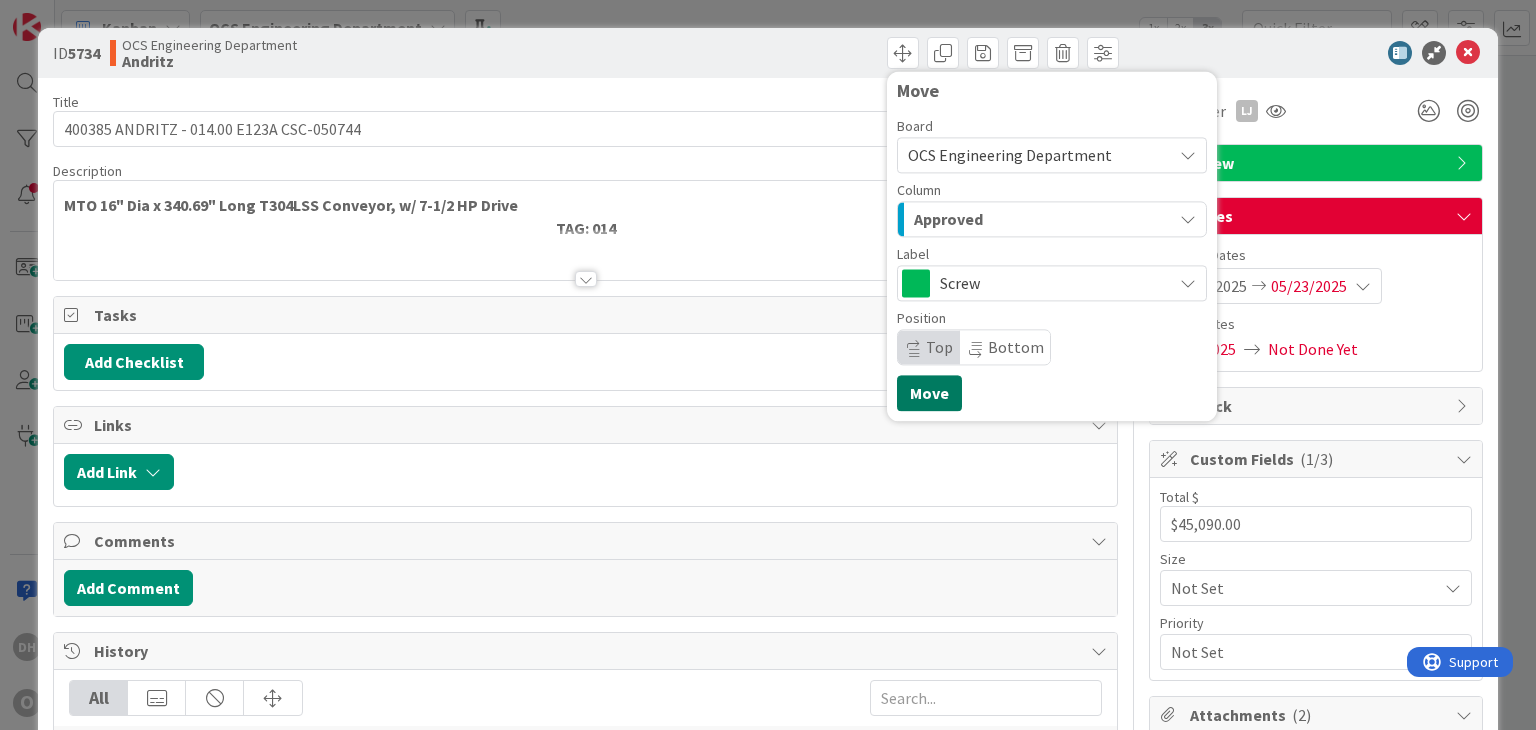 click on "Move" at bounding box center [929, 393] 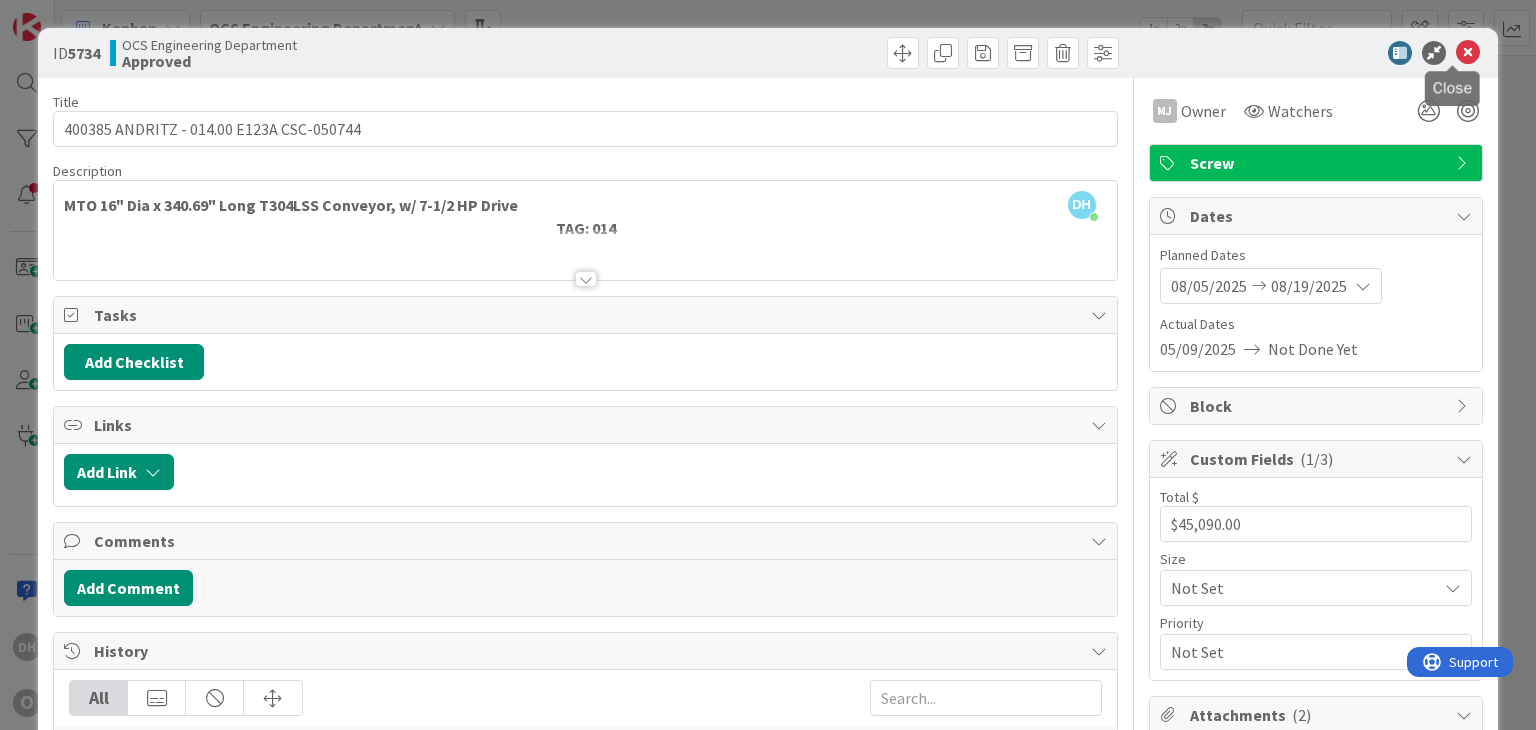 click at bounding box center (1468, 53) 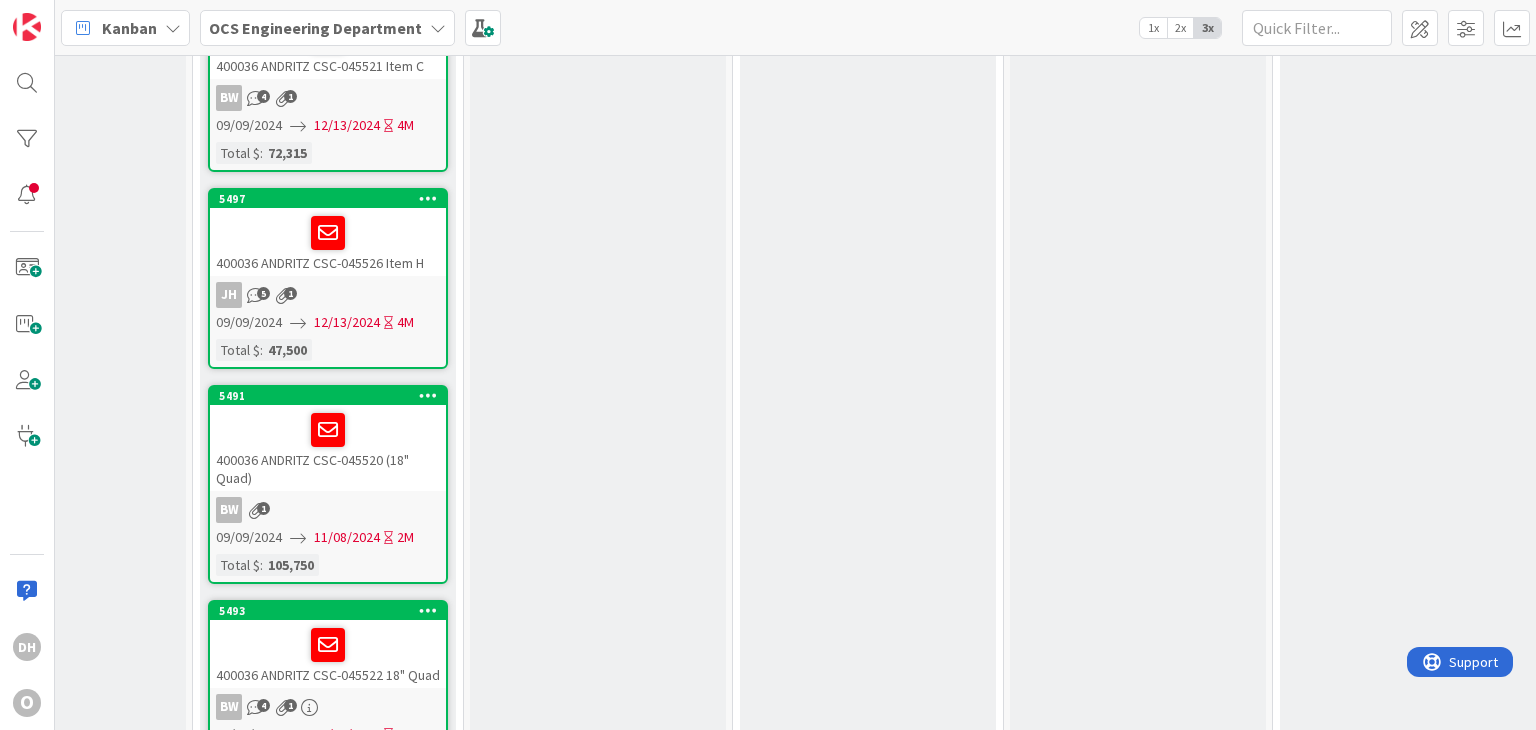 scroll, scrollTop: 3900, scrollLeft: 1196, axis: both 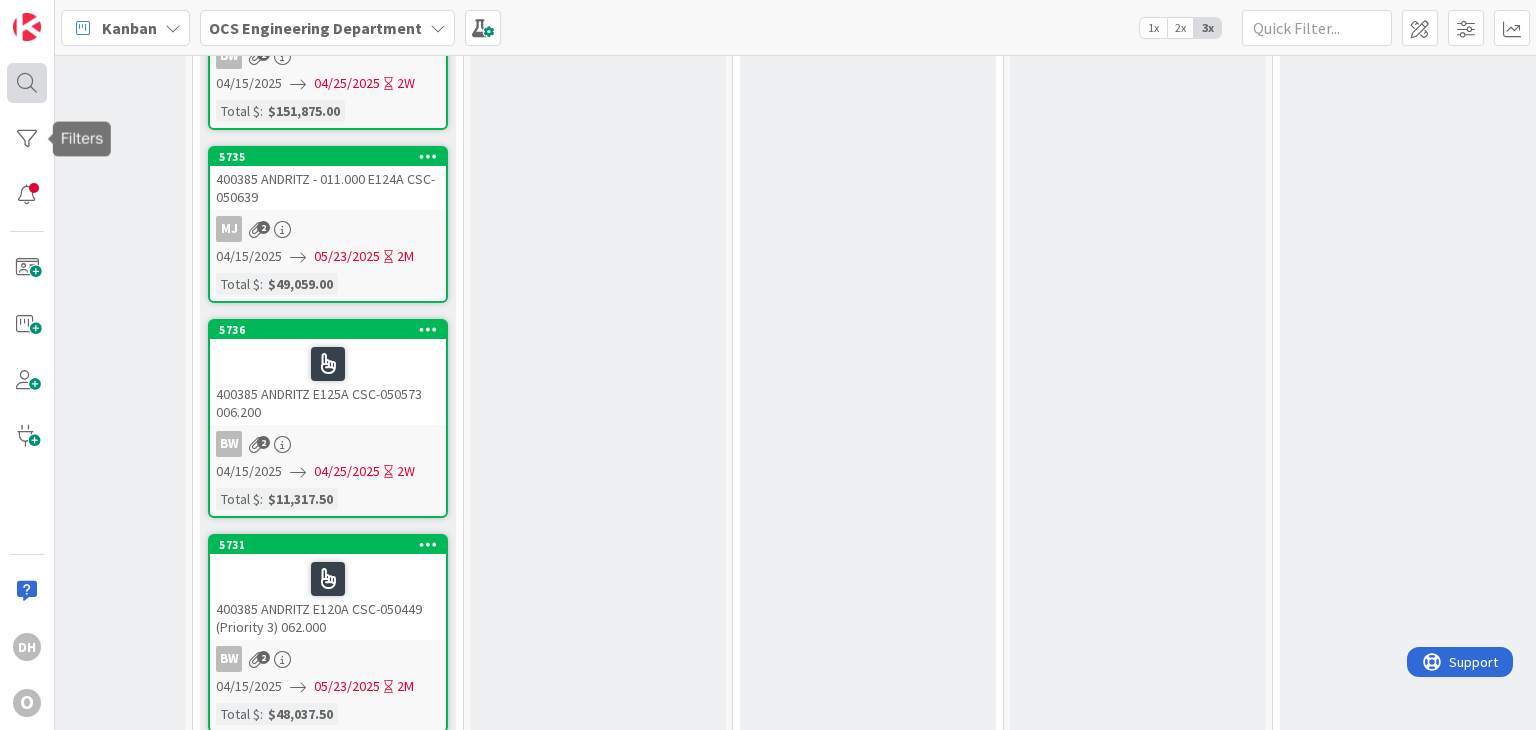 click at bounding box center [27, 83] 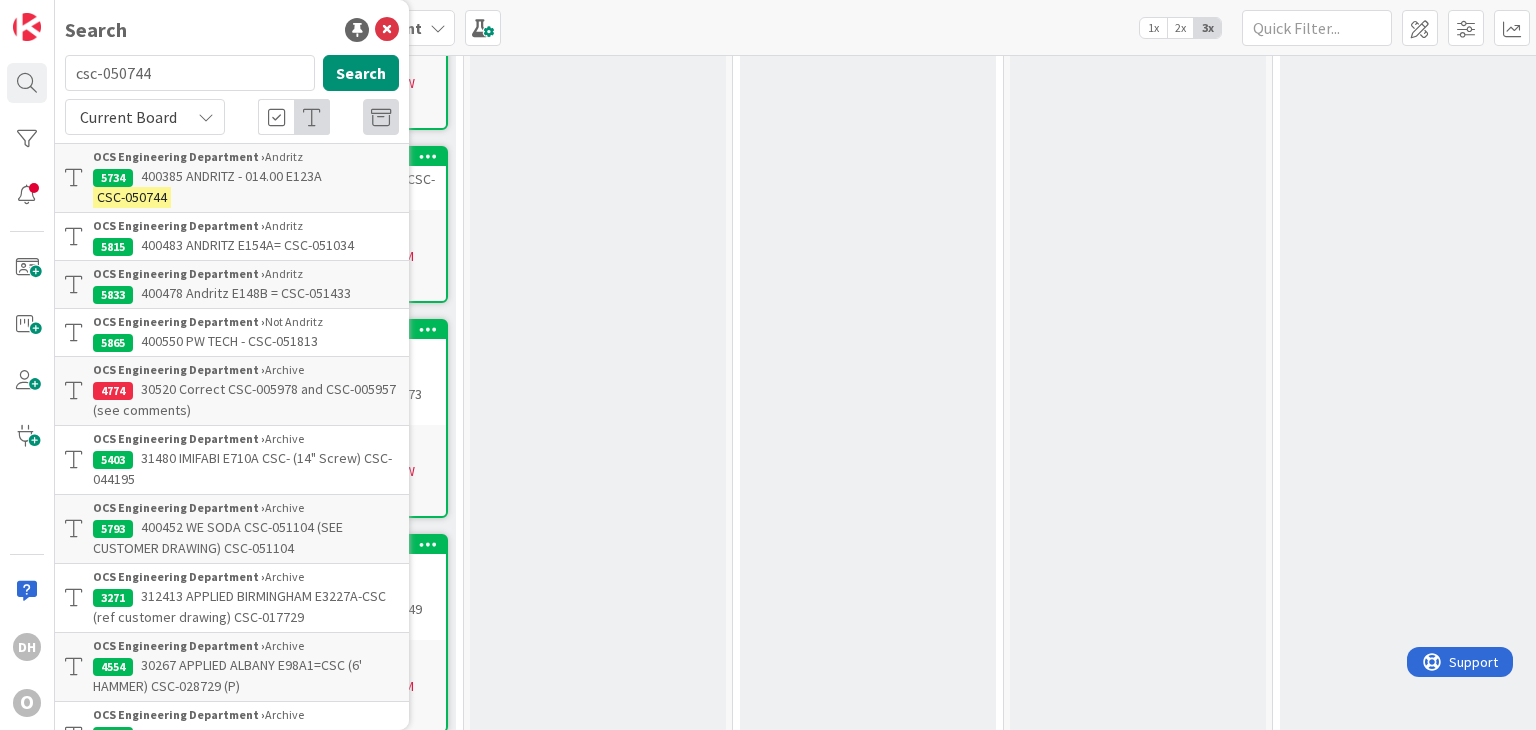 drag, startPoint x: 172, startPoint y: 75, endPoint x: 55, endPoint y: 71, distance: 117.06836 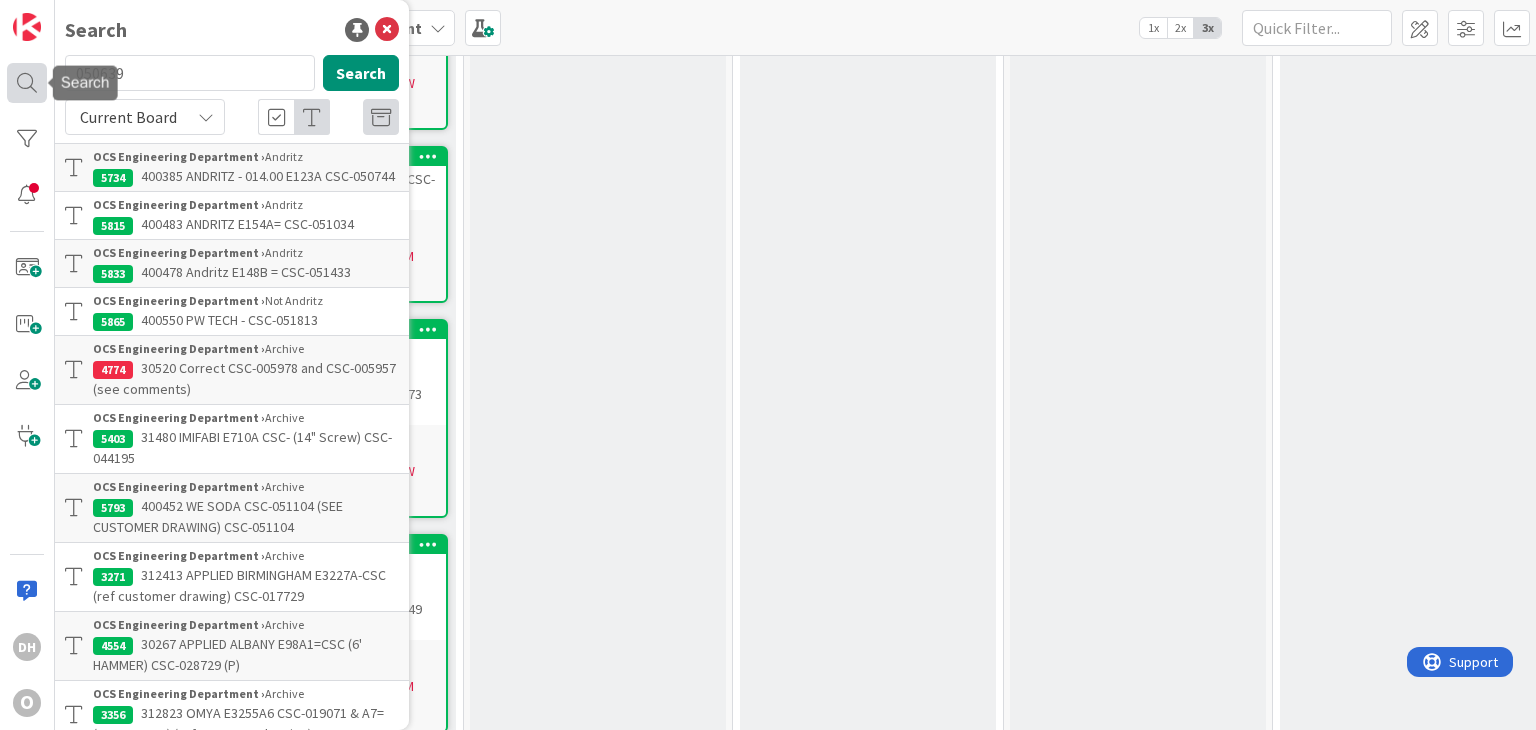 type on "050639" 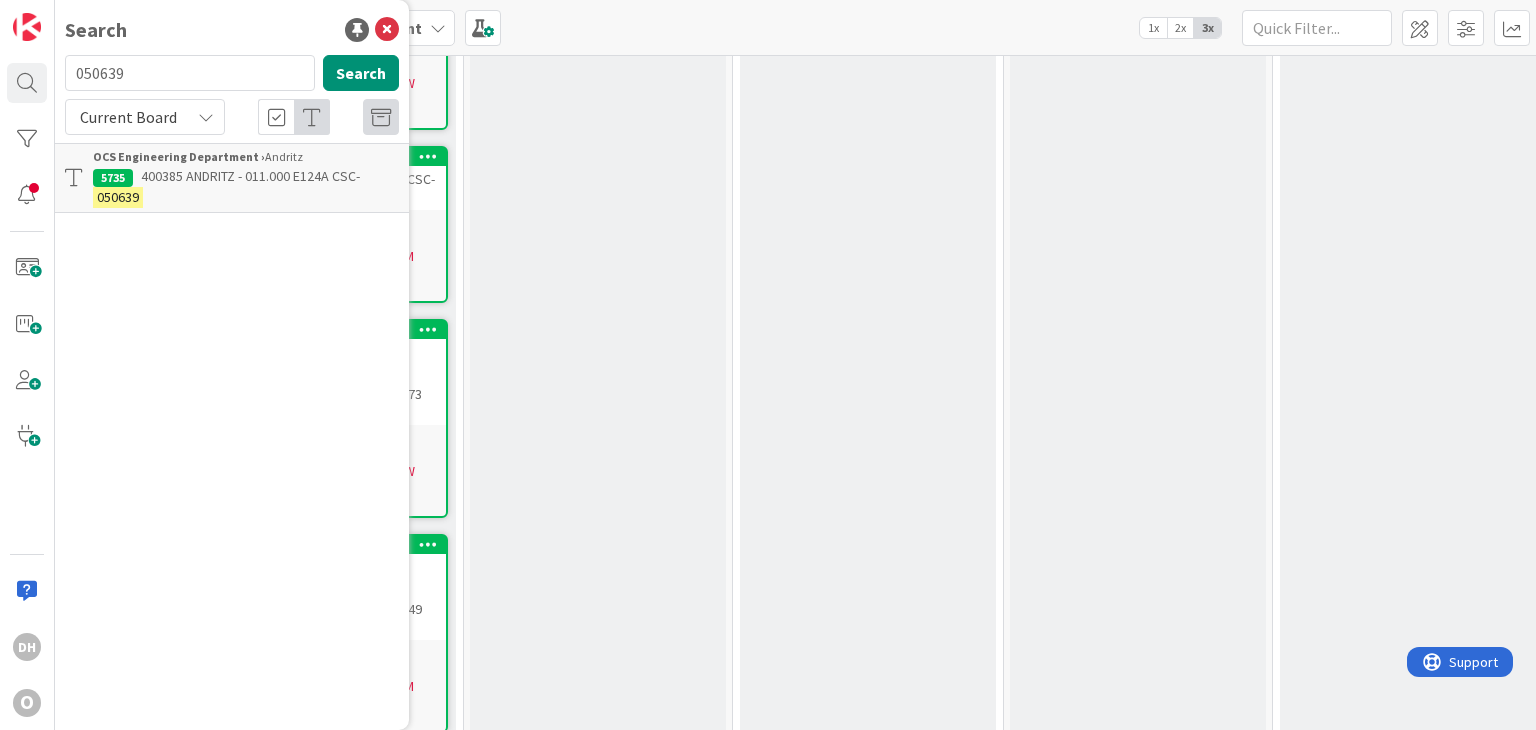 click on "400385 ANDRITZ - 011.000 E124A CSC-" at bounding box center (250, 176) 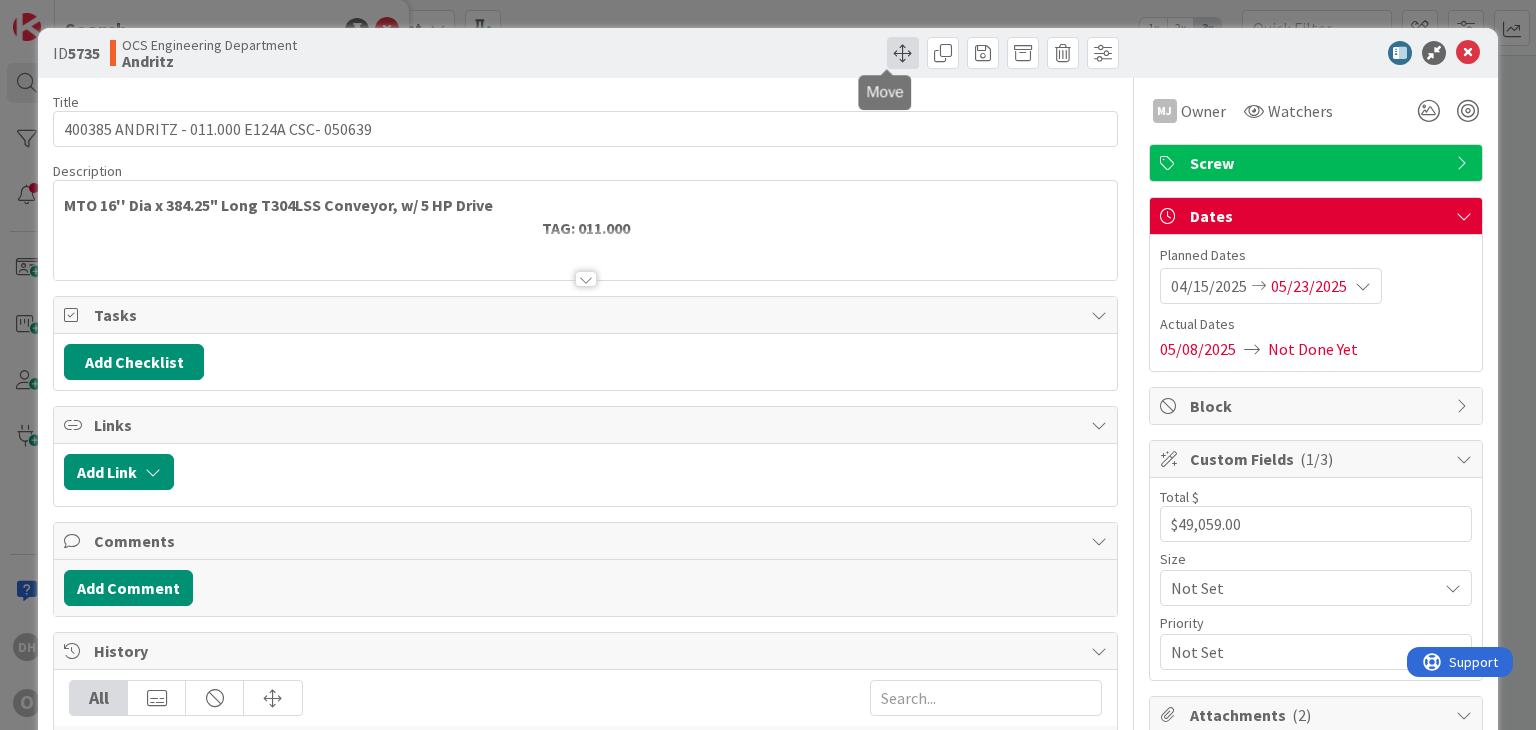 scroll, scrollTop: 0, scrollLeft: 0, axis: both 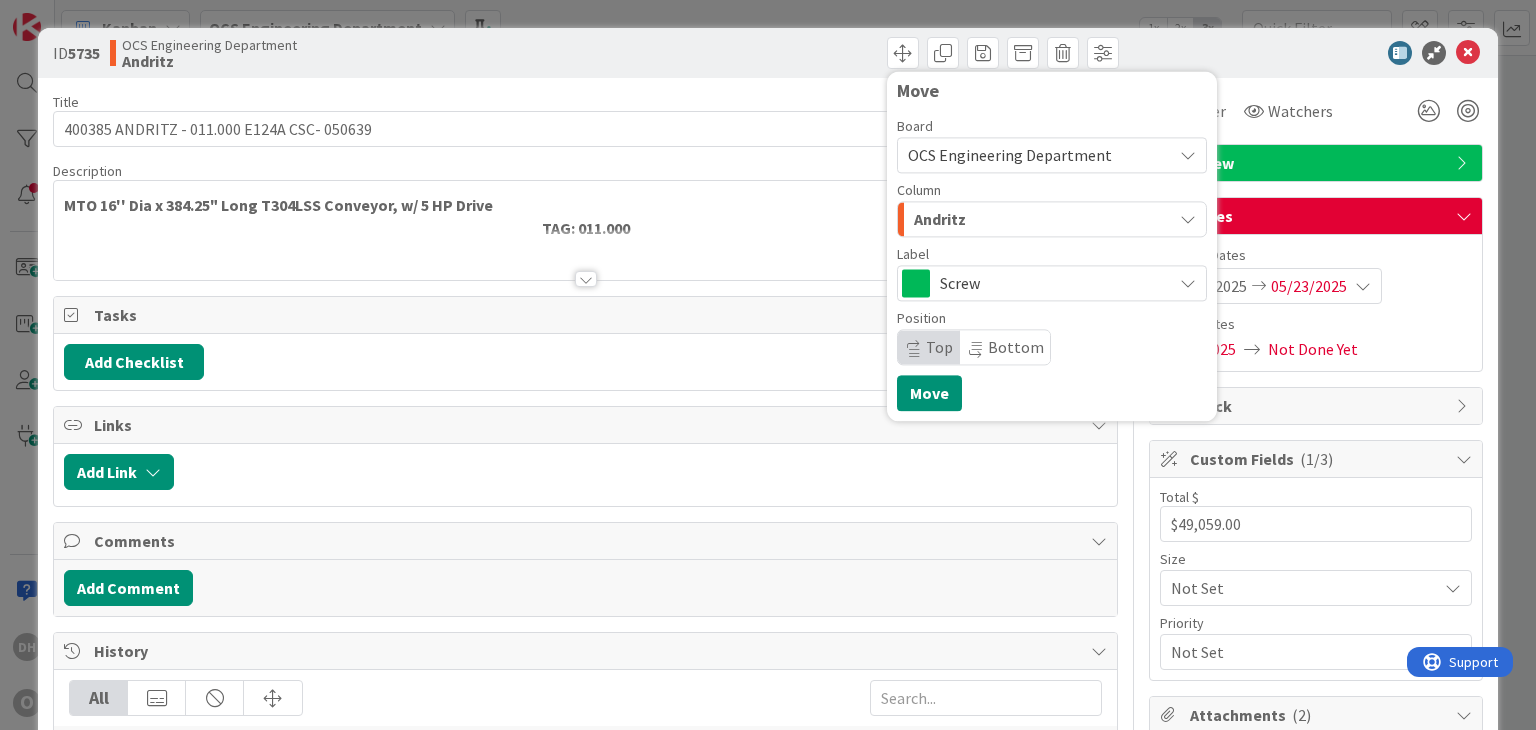click on "Screw" at bounding box center (1051, 283) 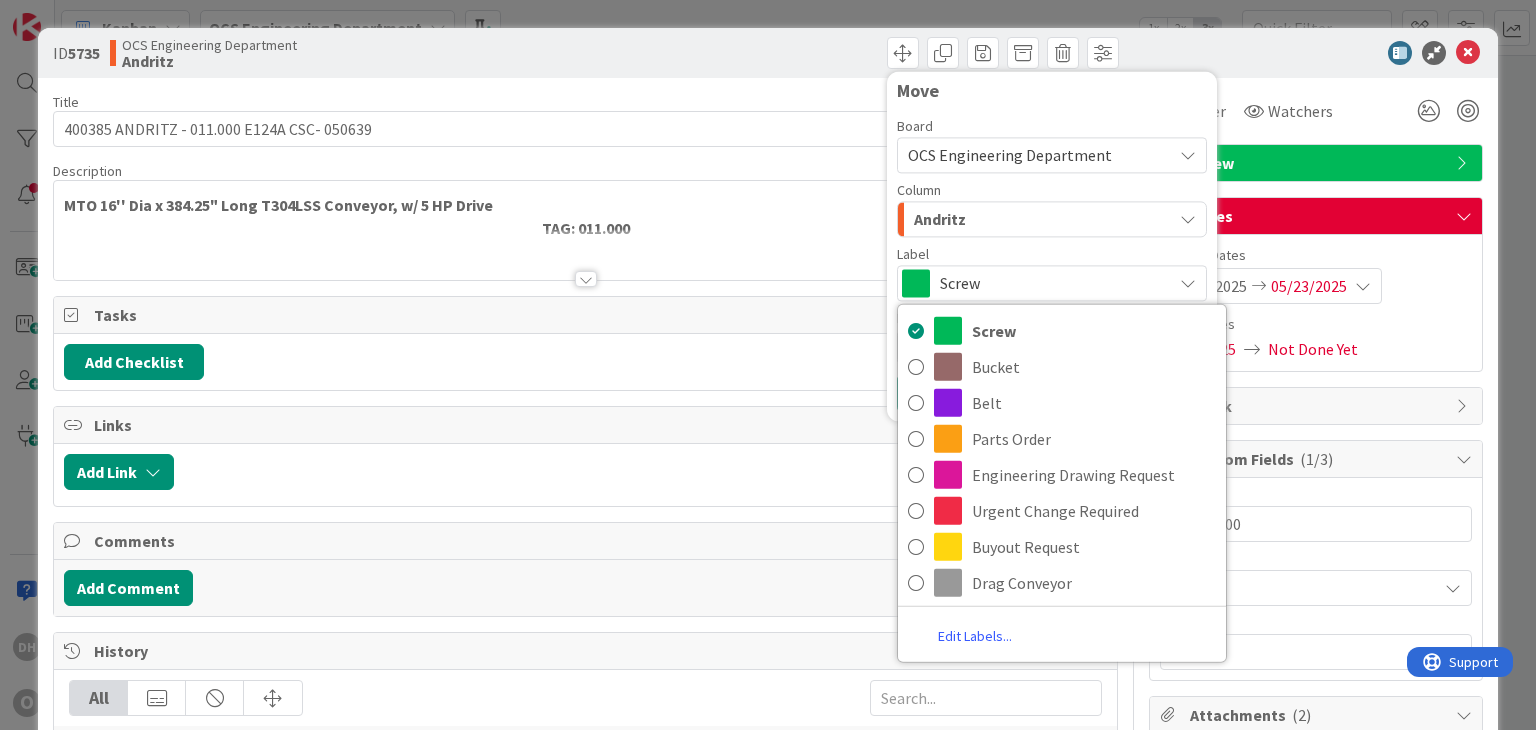 click on "Andritz" at bounding box center (1040, 219) 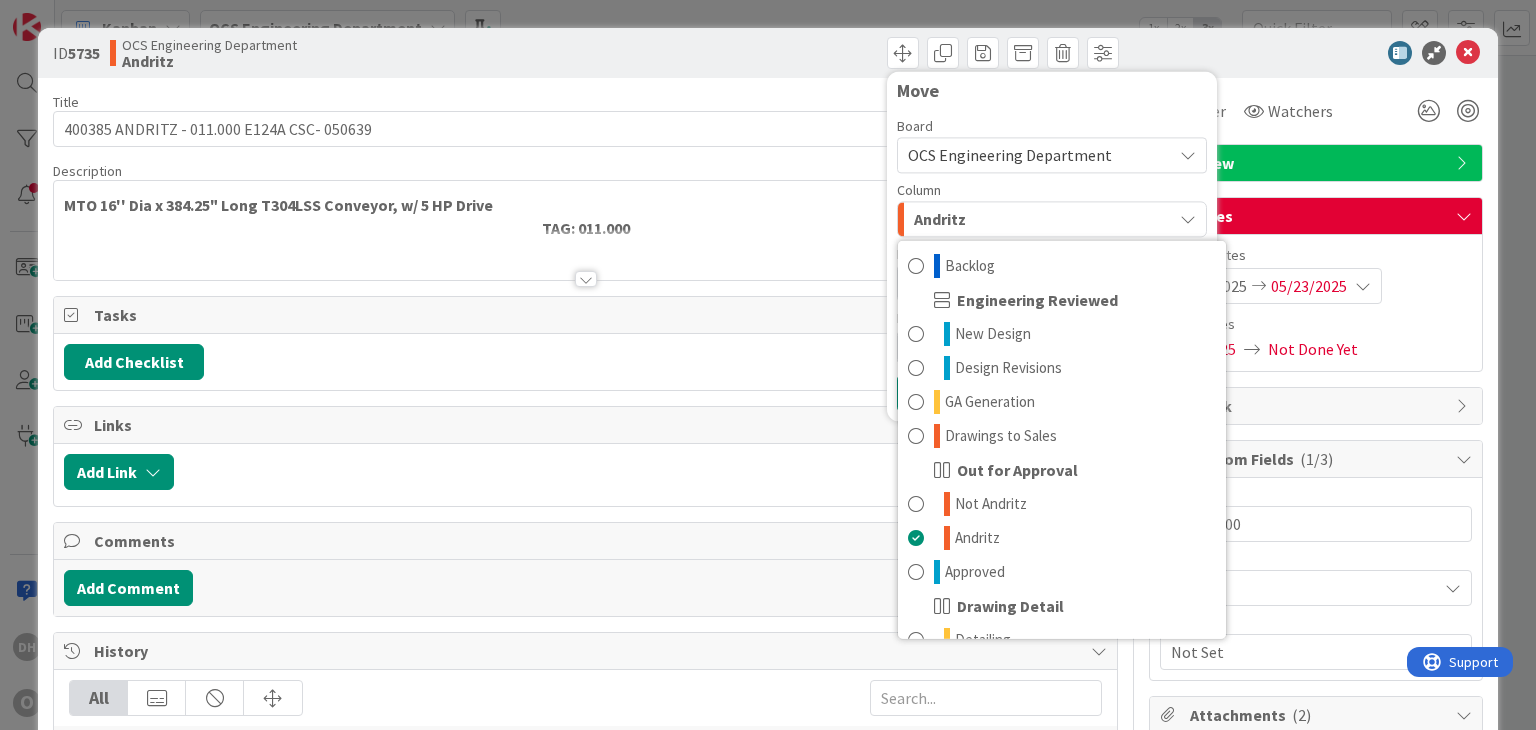 scroll, scrollTop: 100, scrollLeft: 0, axis: vertical 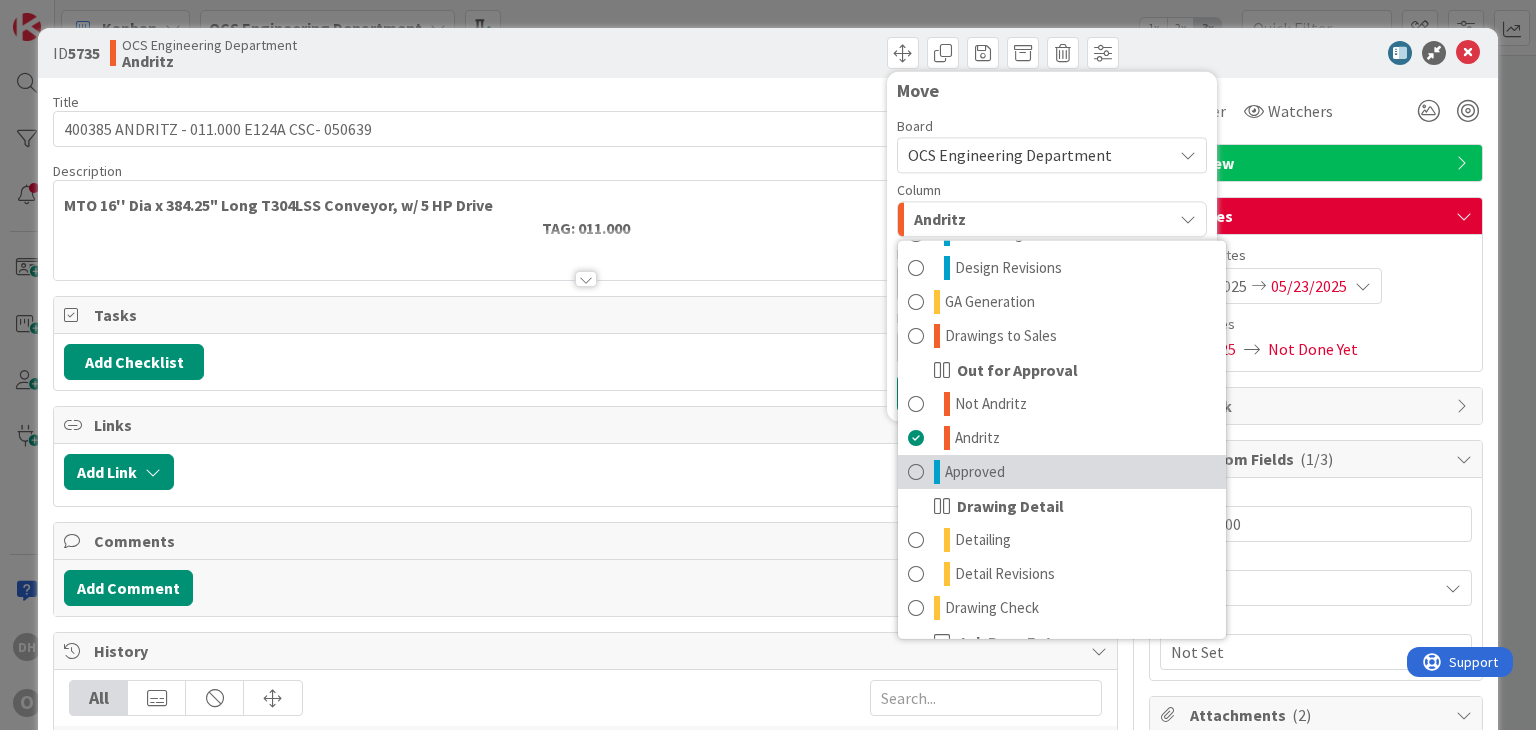 click on "Approved" at bounding box center (1062, 472) 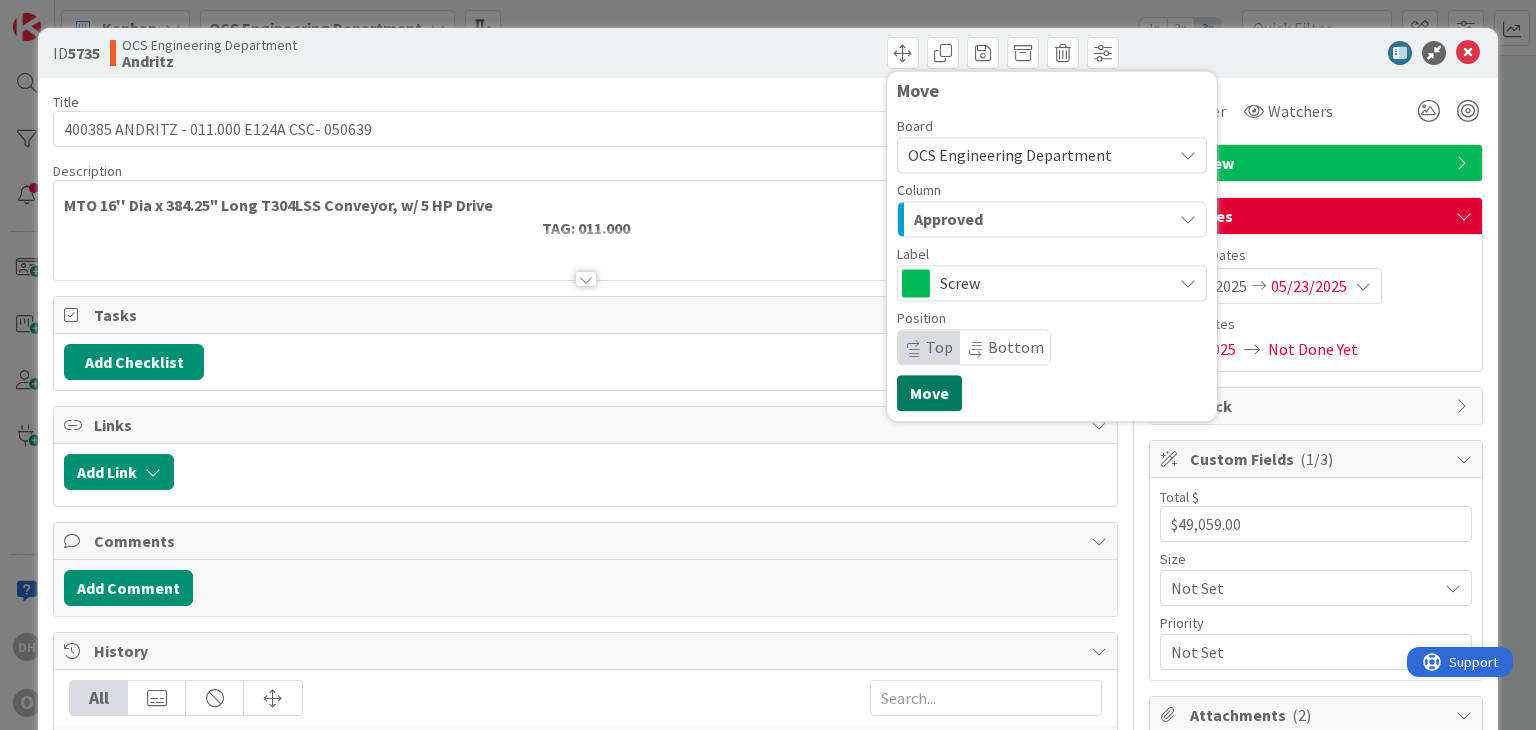 click on "Move" at bounding box center [929, 393] 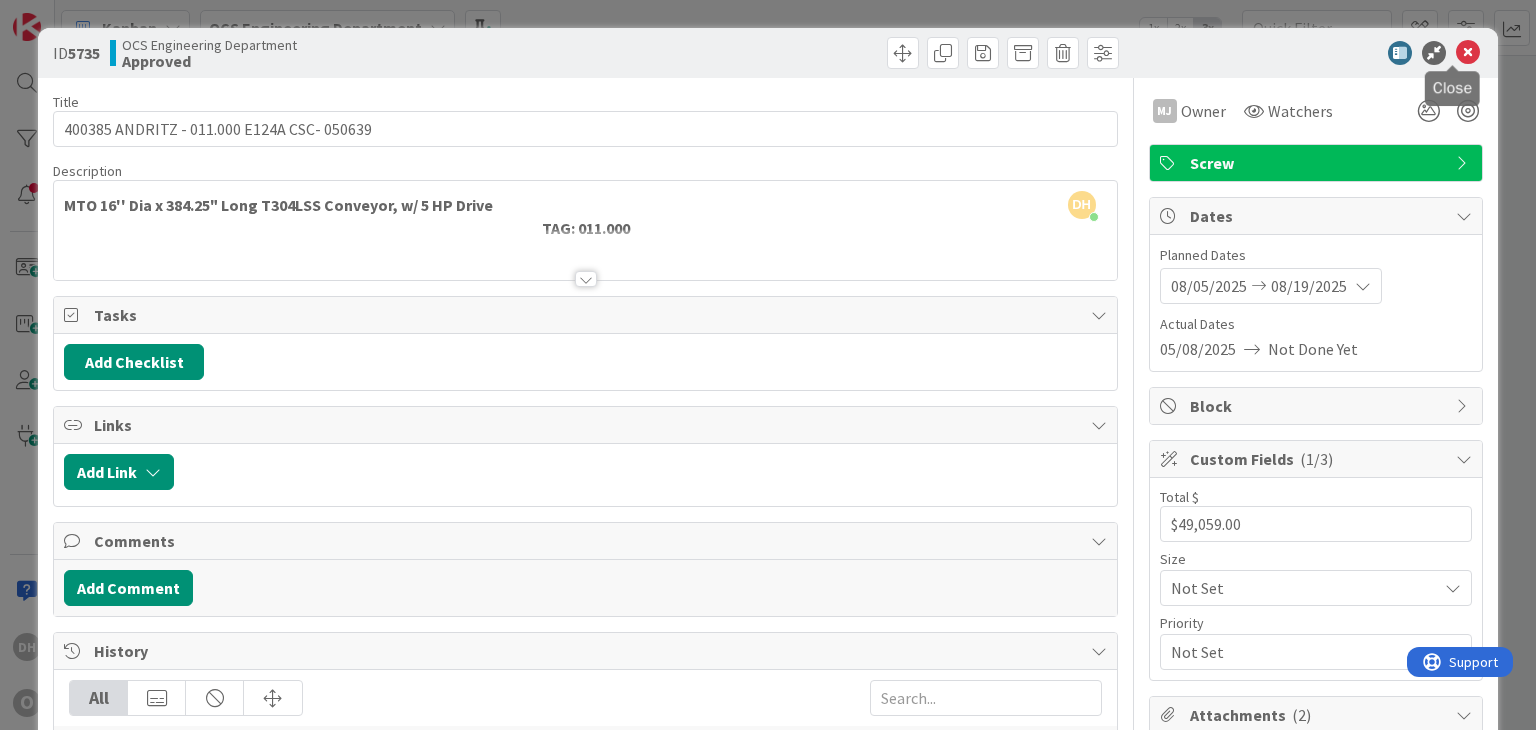 click at bounding box center (1468, 53) 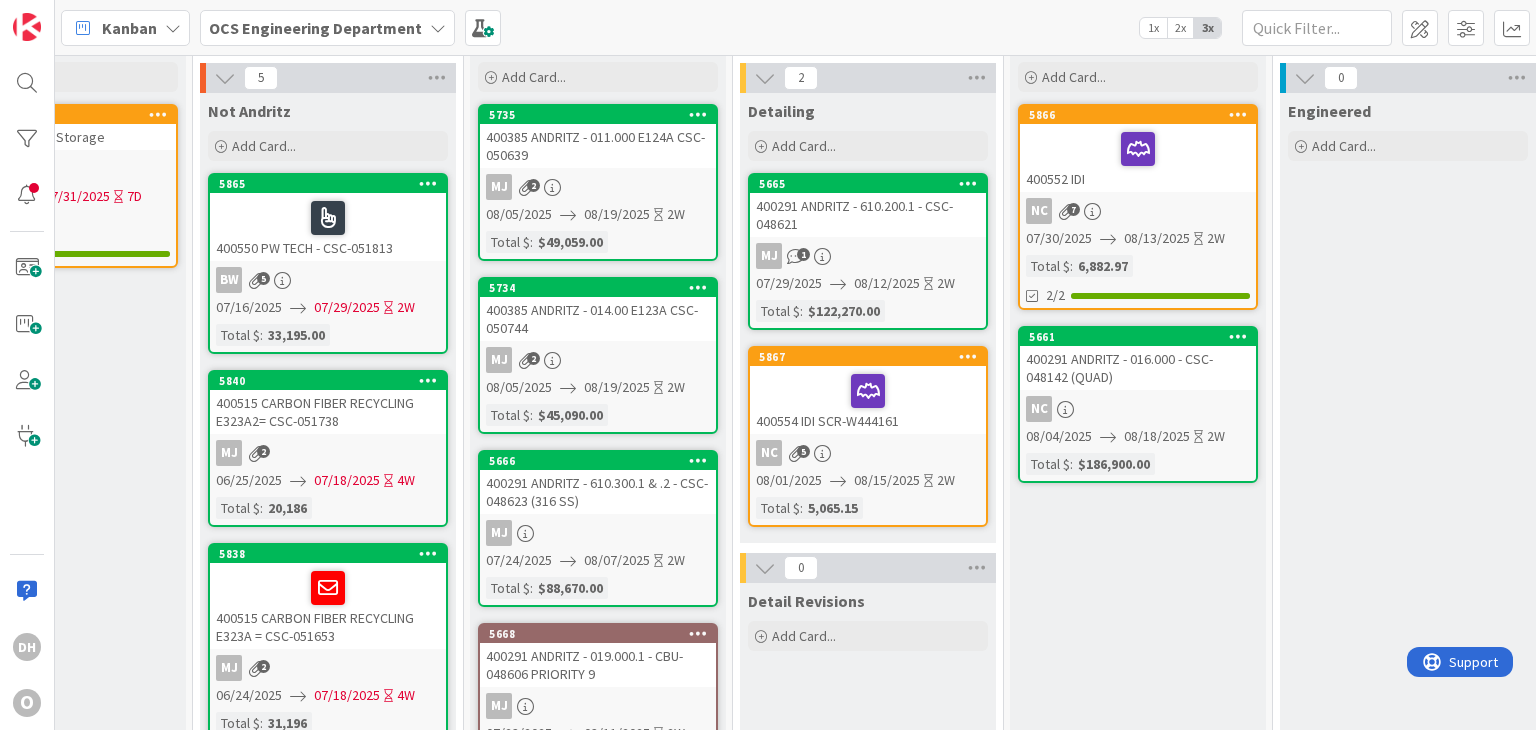 scroll, scrollTop: 0, scrollLeft: 1196, axis: horizontal 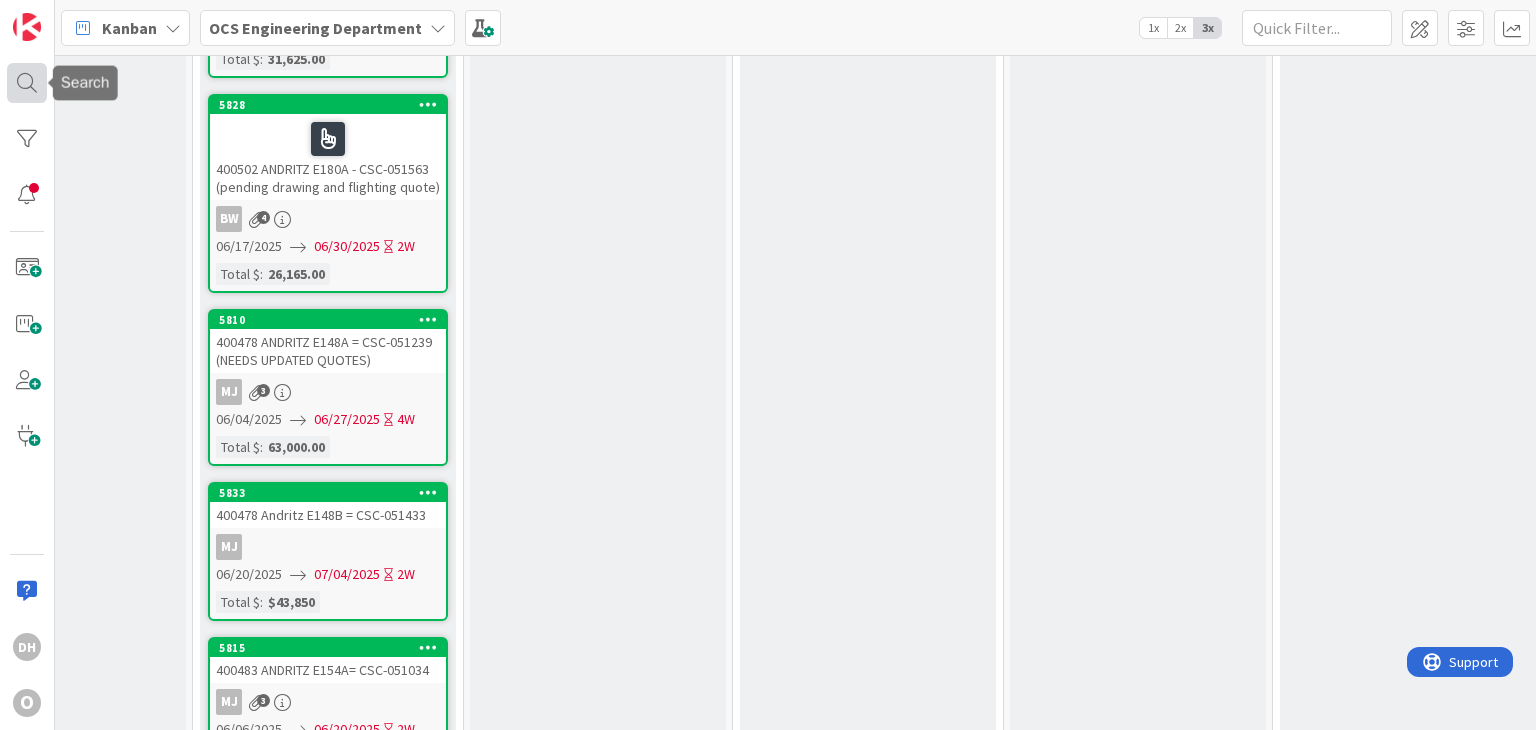 click at bounding box center (27, 83) 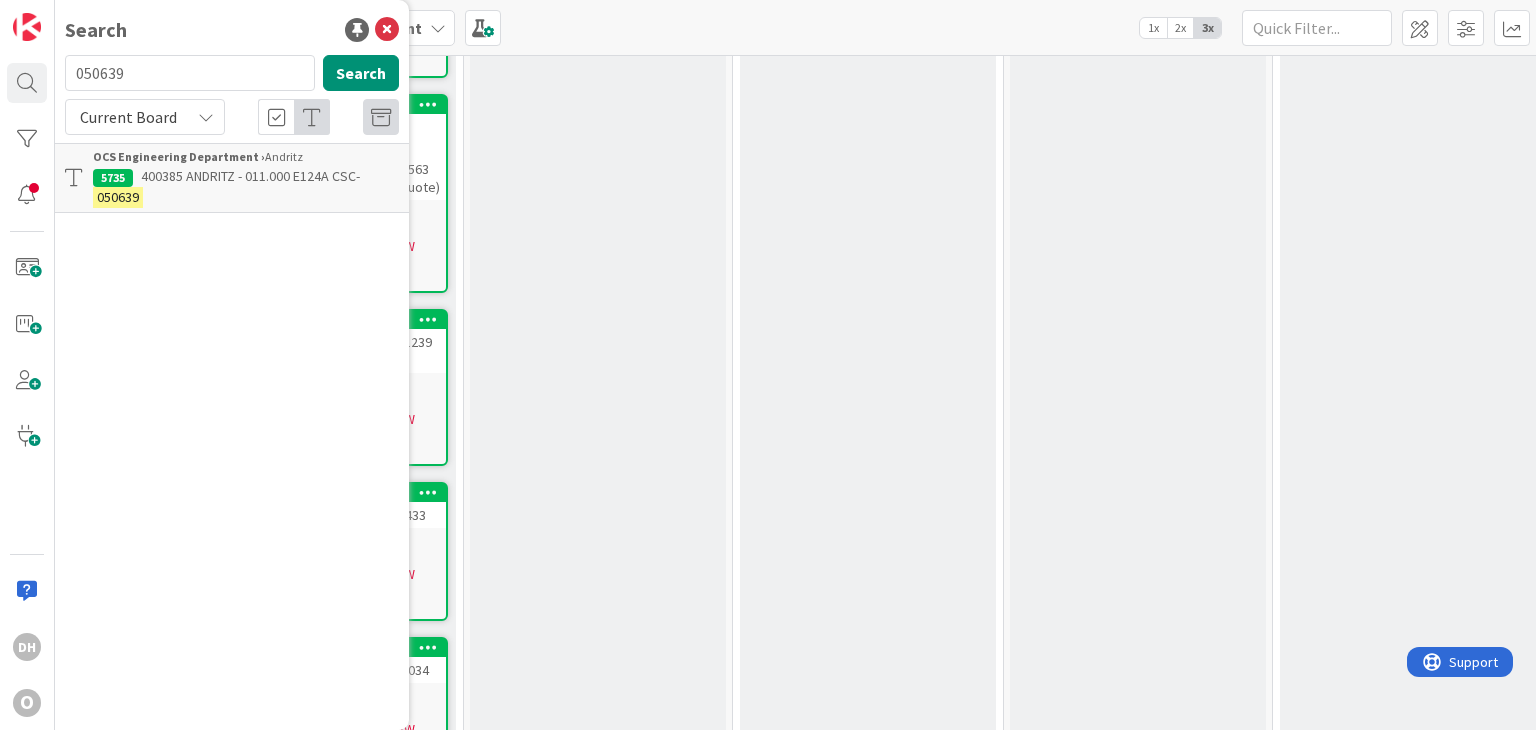 drag, startPoint x: 180, startPoint y: 77, endPoint x: -24, endPoint y: 59, distance: 204.79257 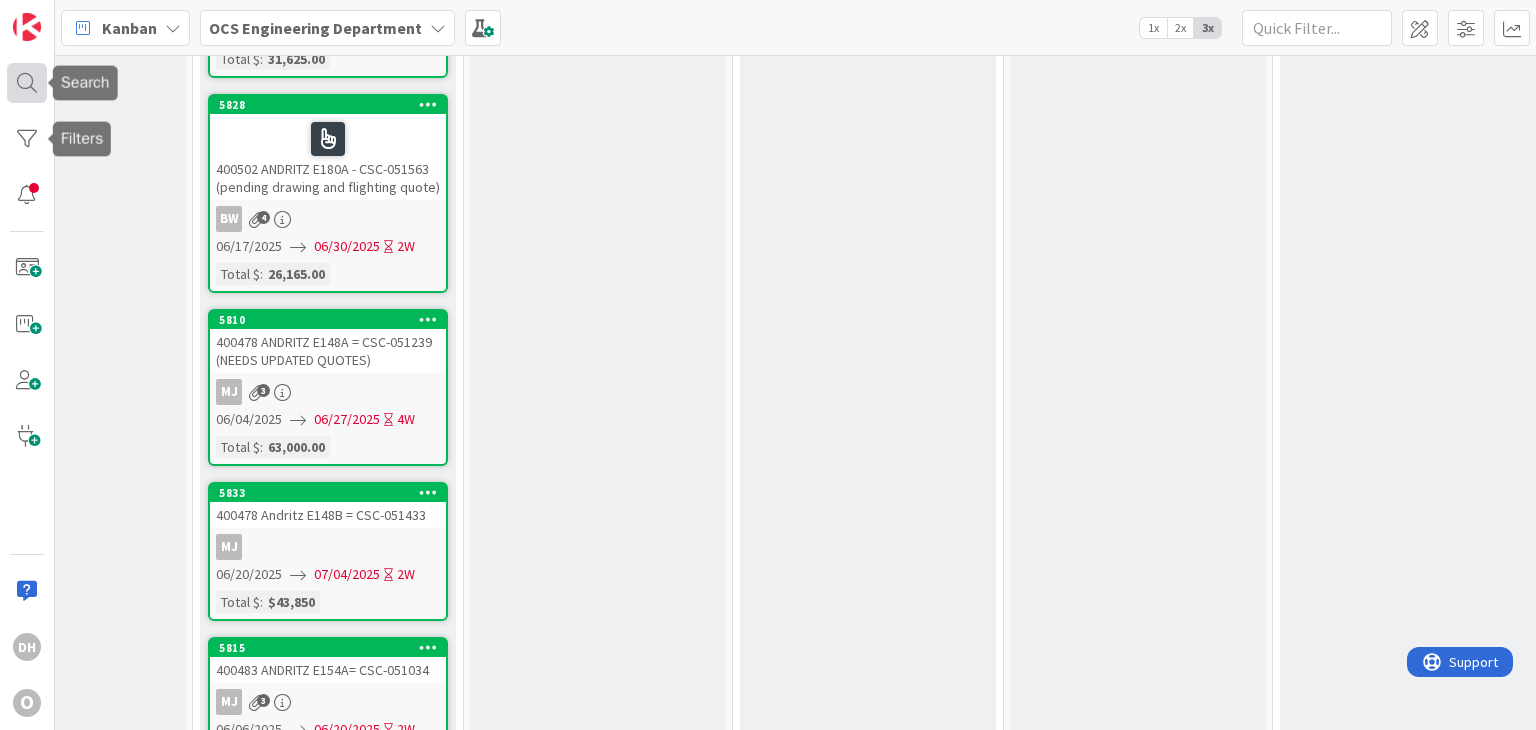 click at bounding box center (27, 83) 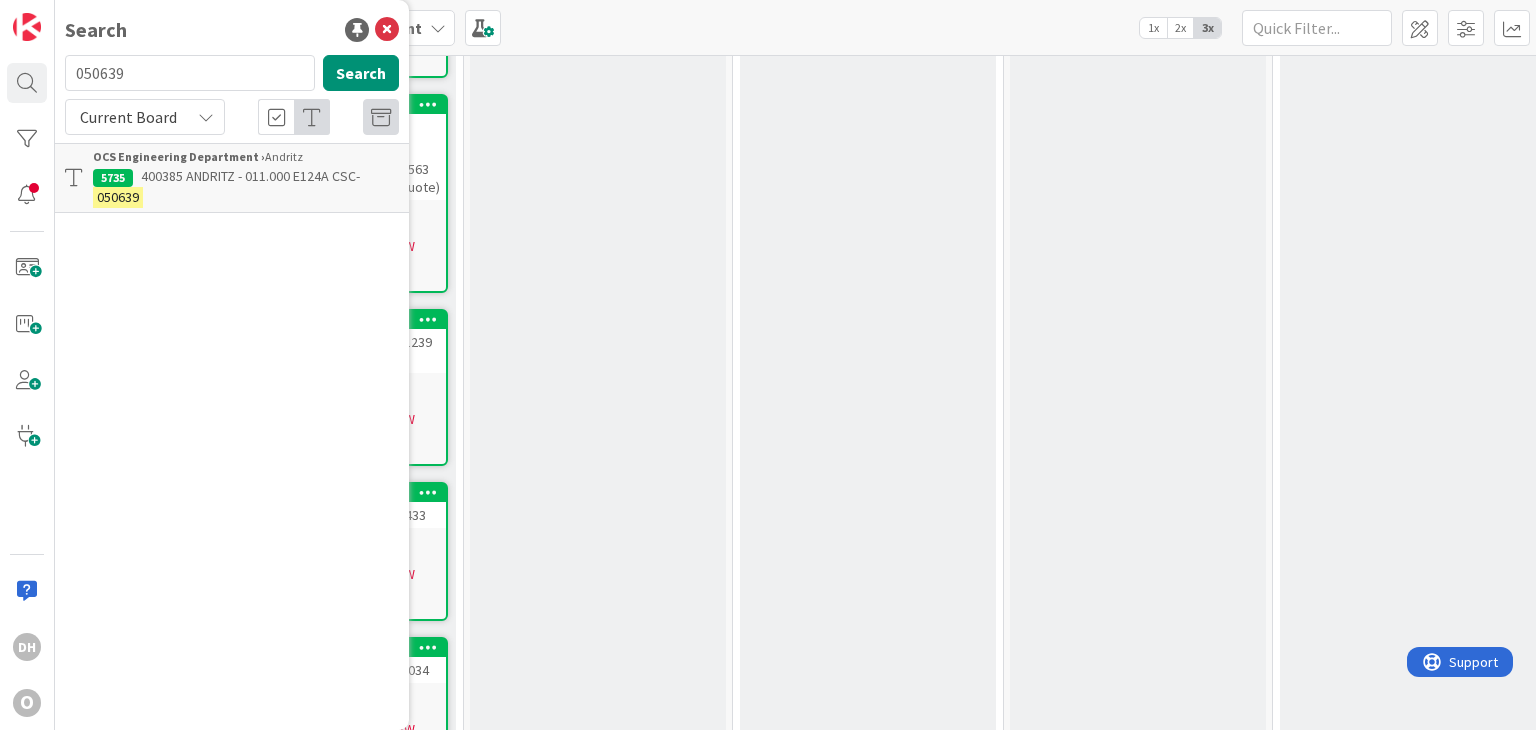 drag, startPoint x: 172, startPoint y: 67, endPoint x: 68, endPoint y: 72, distance: 104.120125 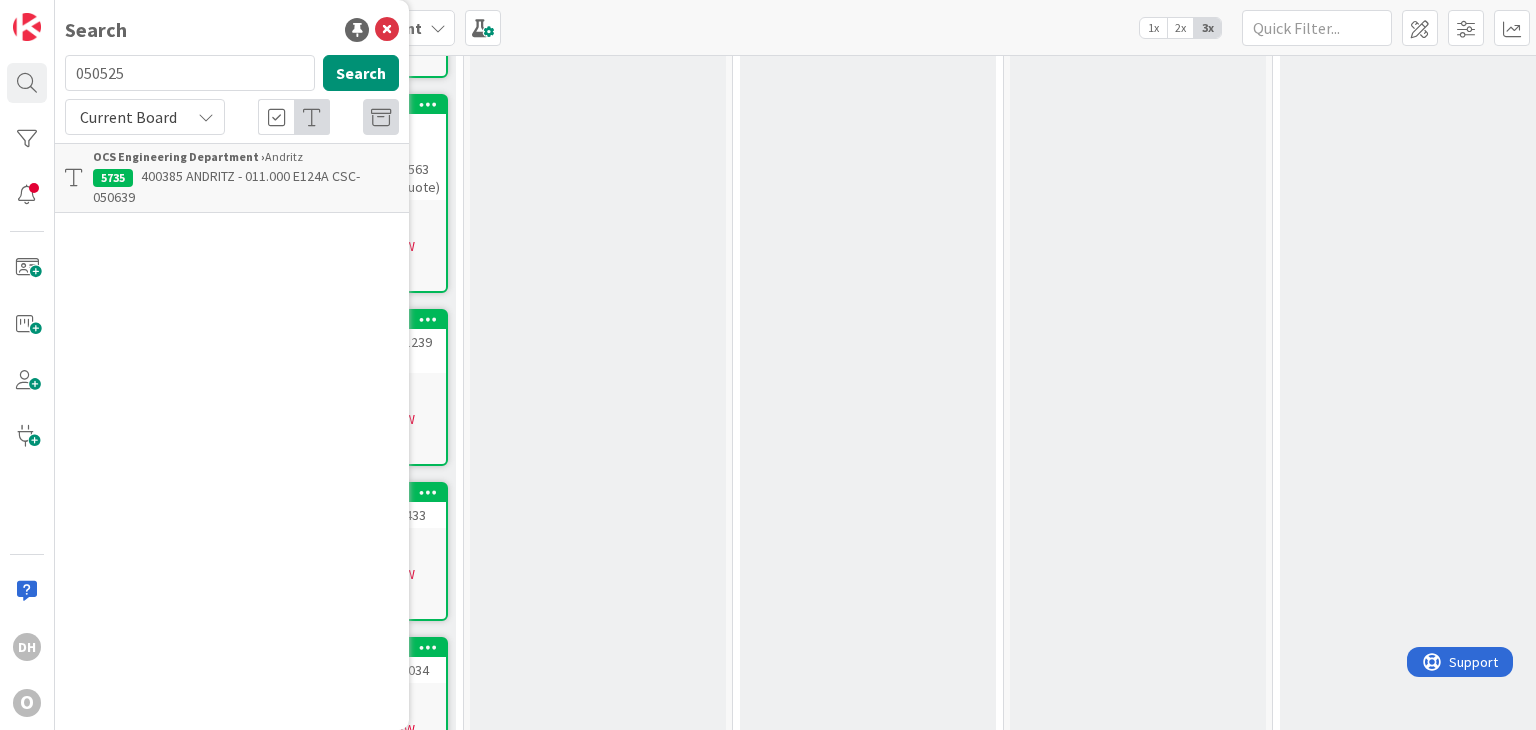 type on "050525" 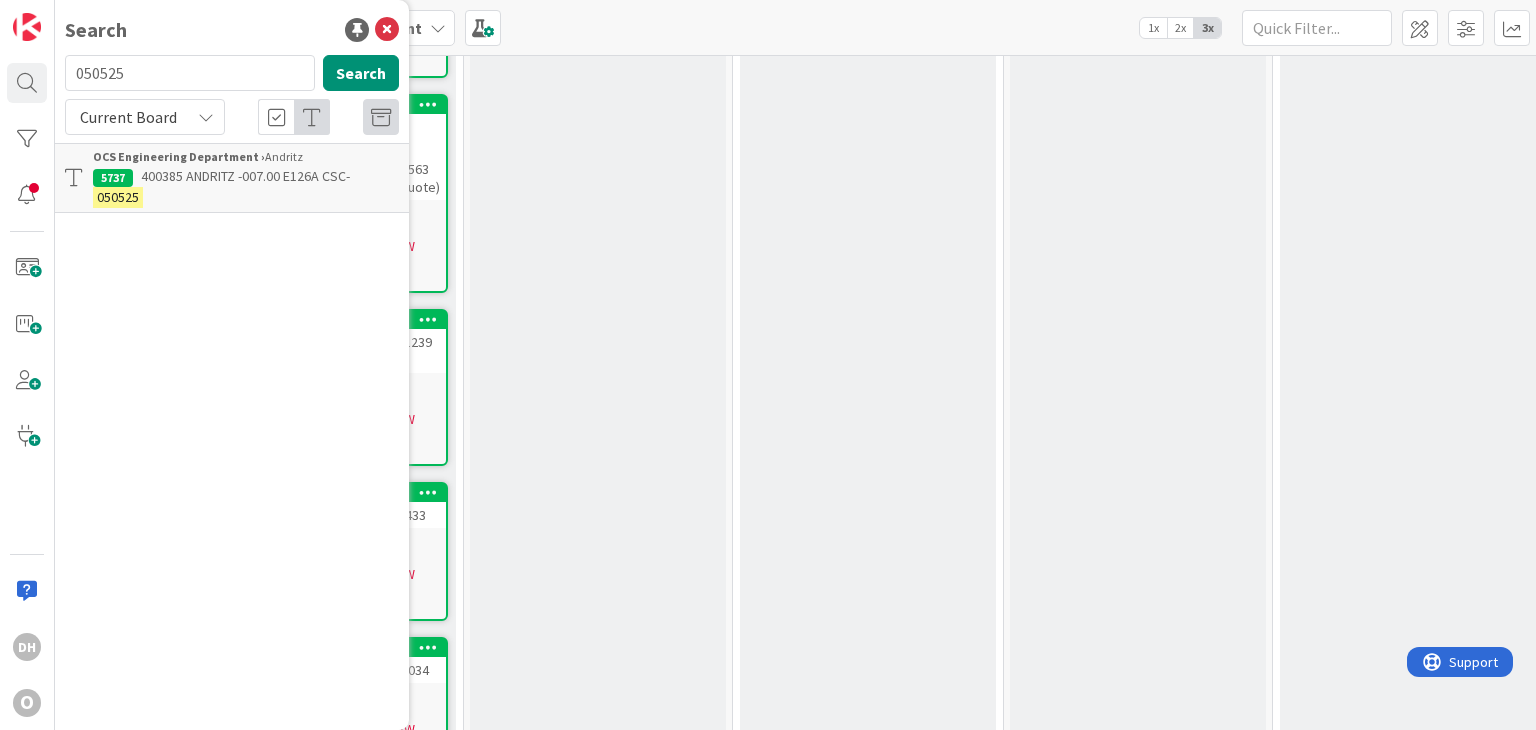 click on "400385 ANDRITZ -007.00 E126A CSC- 050525" at bounding box center (246, 187) 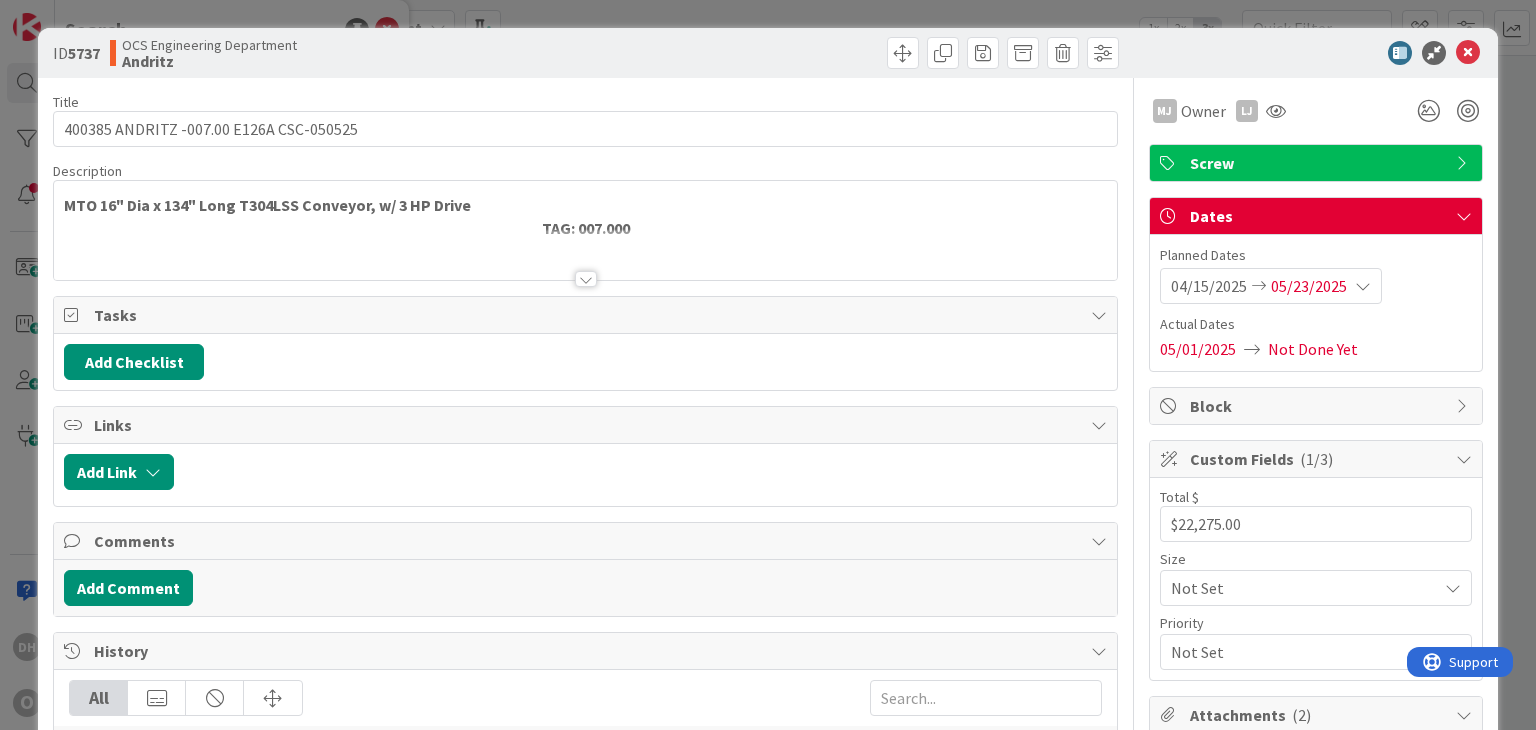 scroll, scrollTop: 0, scrollLeft: 0, axis: both 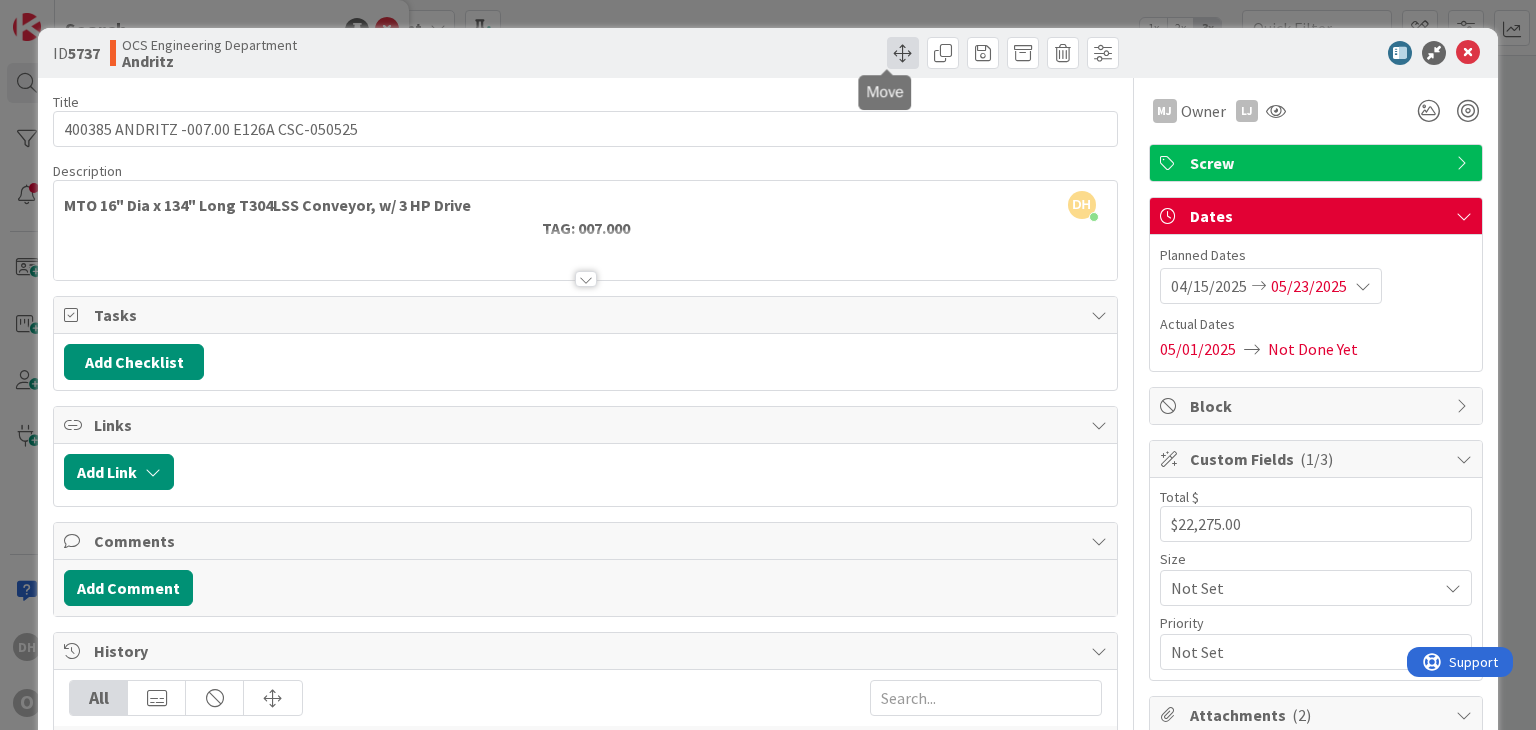 click at bounding box center [903, 53] 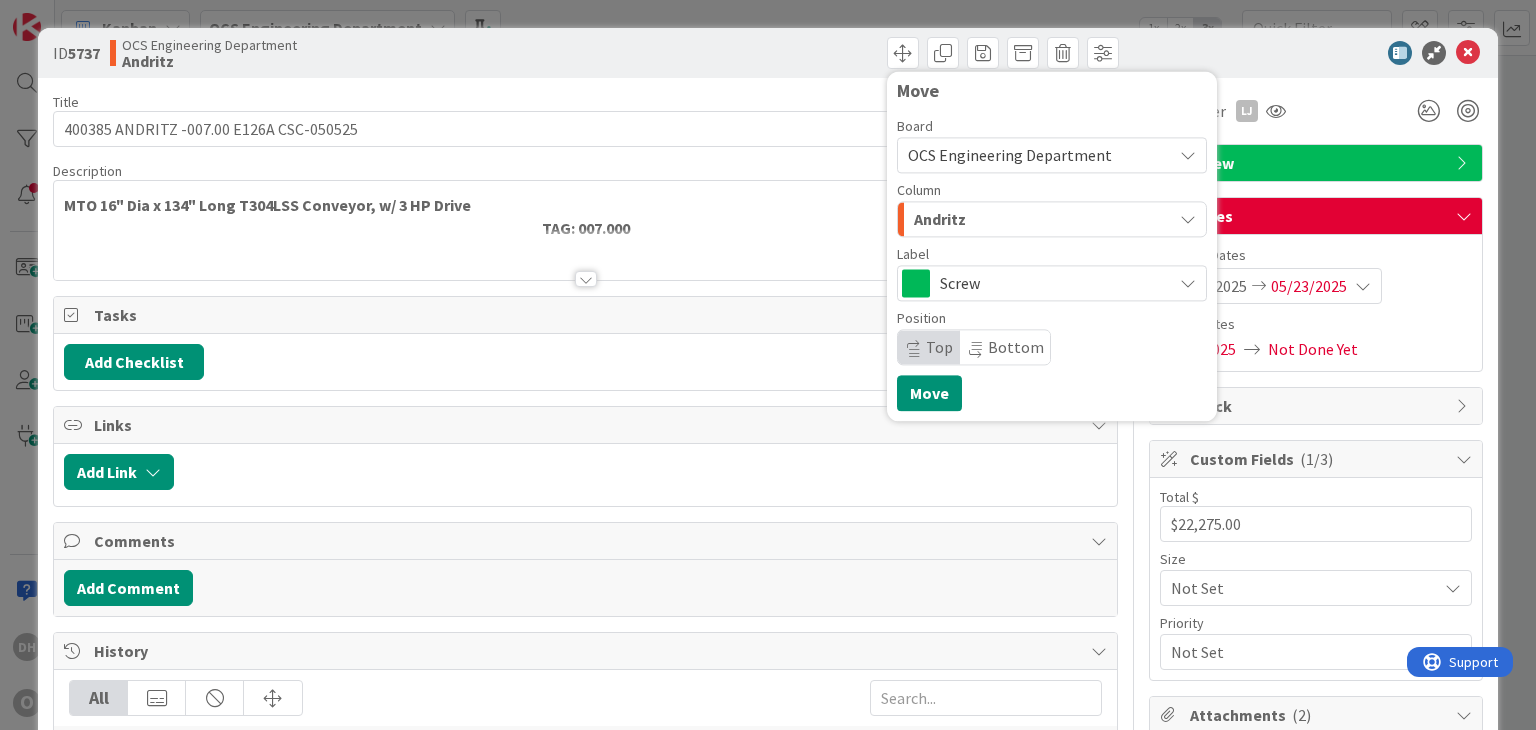 click on "Andritz" at bounding box center (1040, 219) 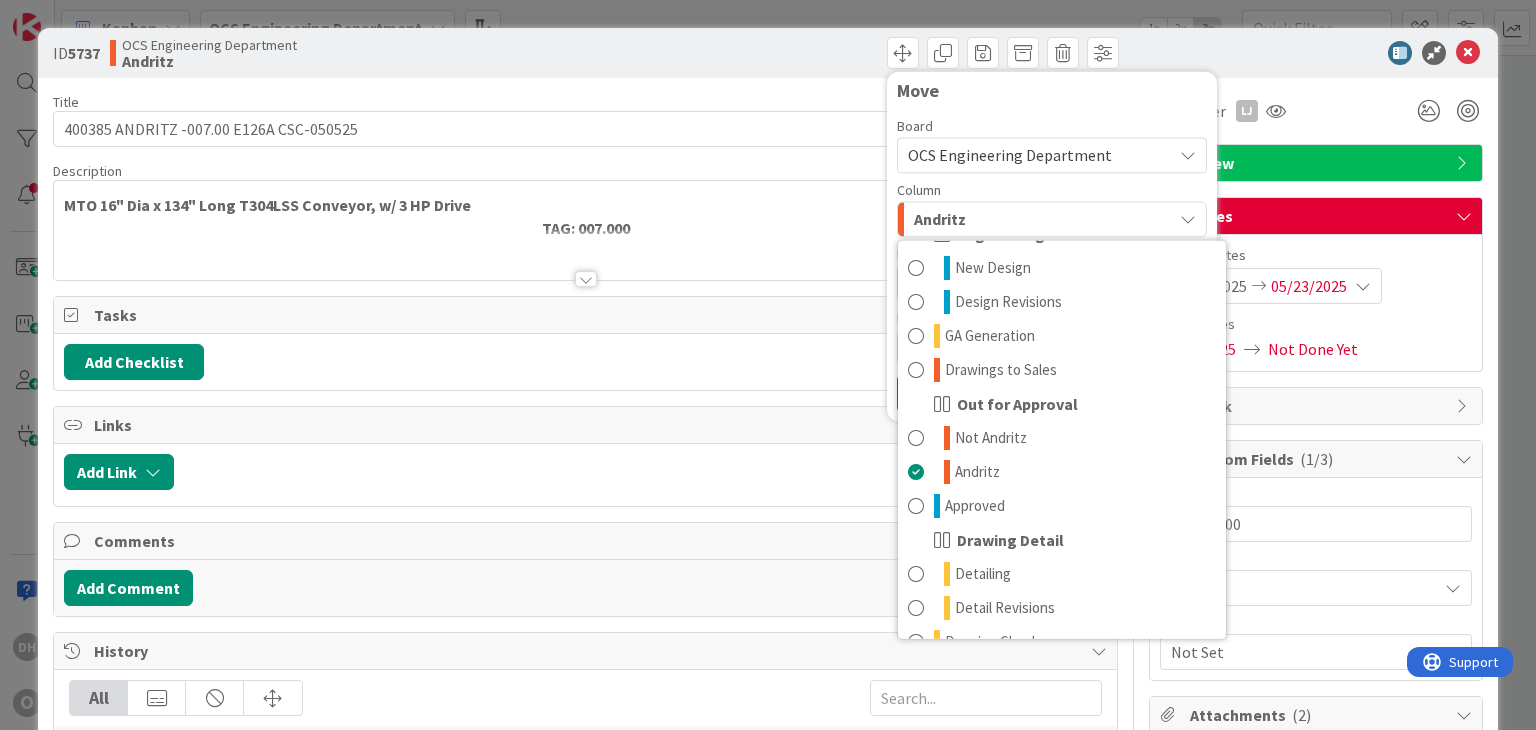 scroll, scrollTop: 100, scrollLeft: 0, axis: vertical 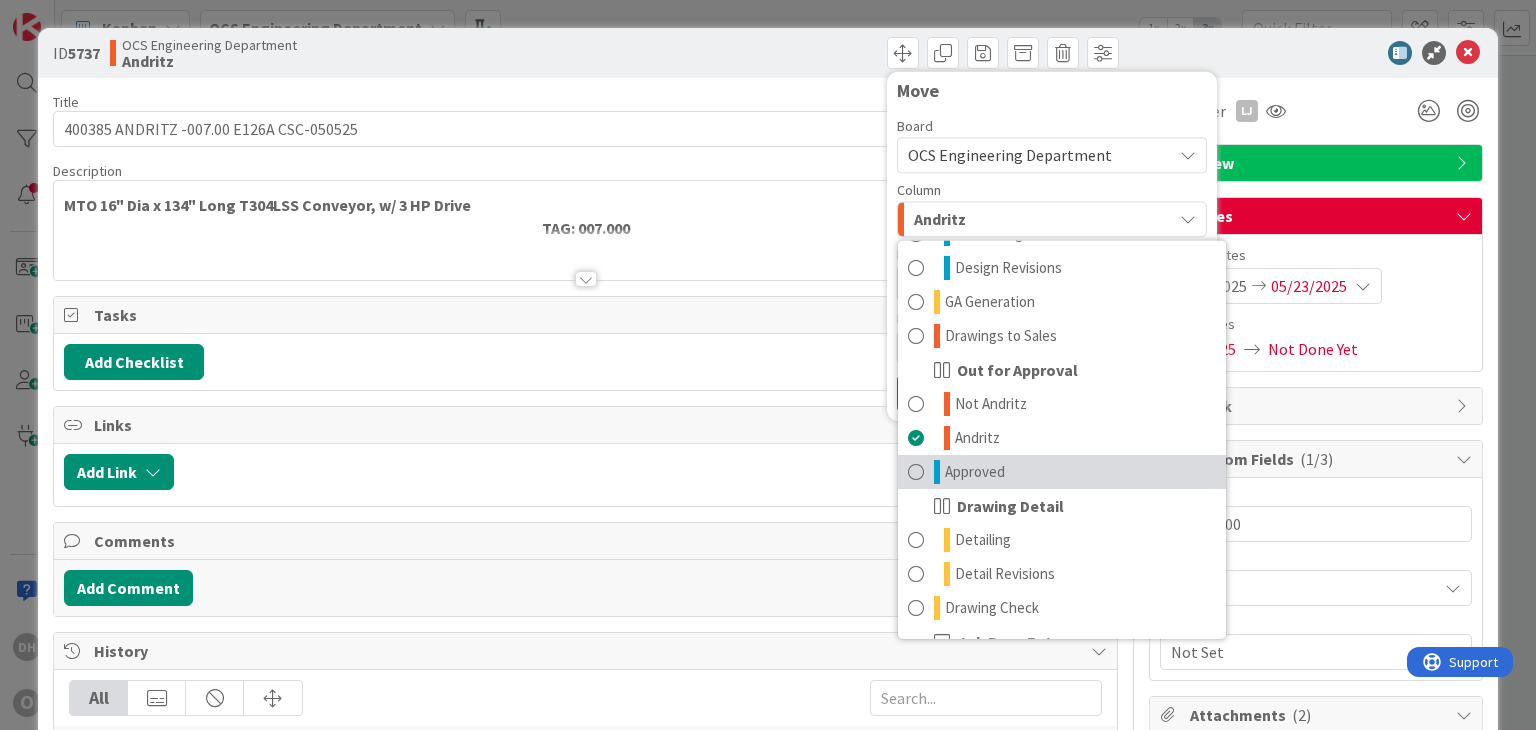 click on "Approved" at bounding box center (1062, 472) 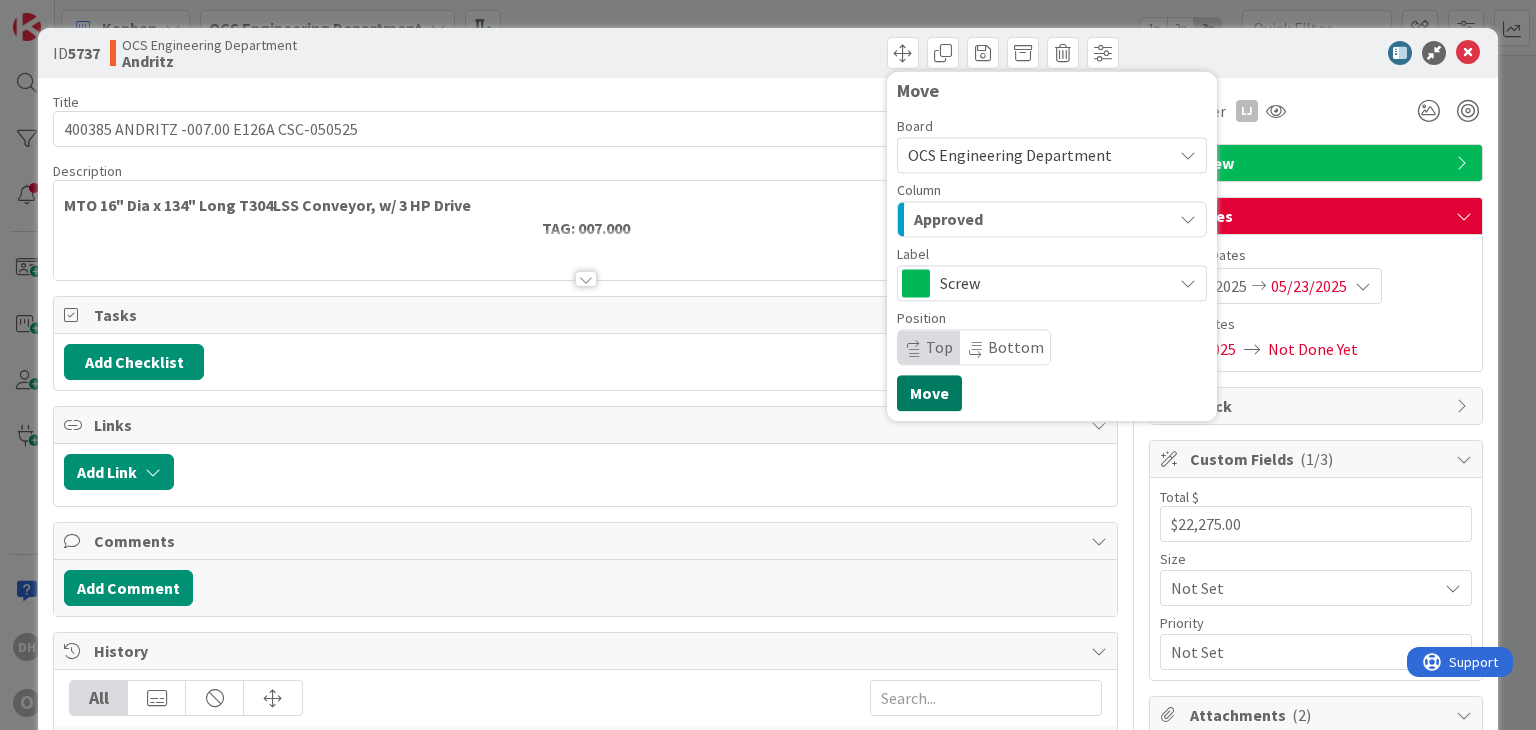 click on "Move" at bounding box center [929, 393] 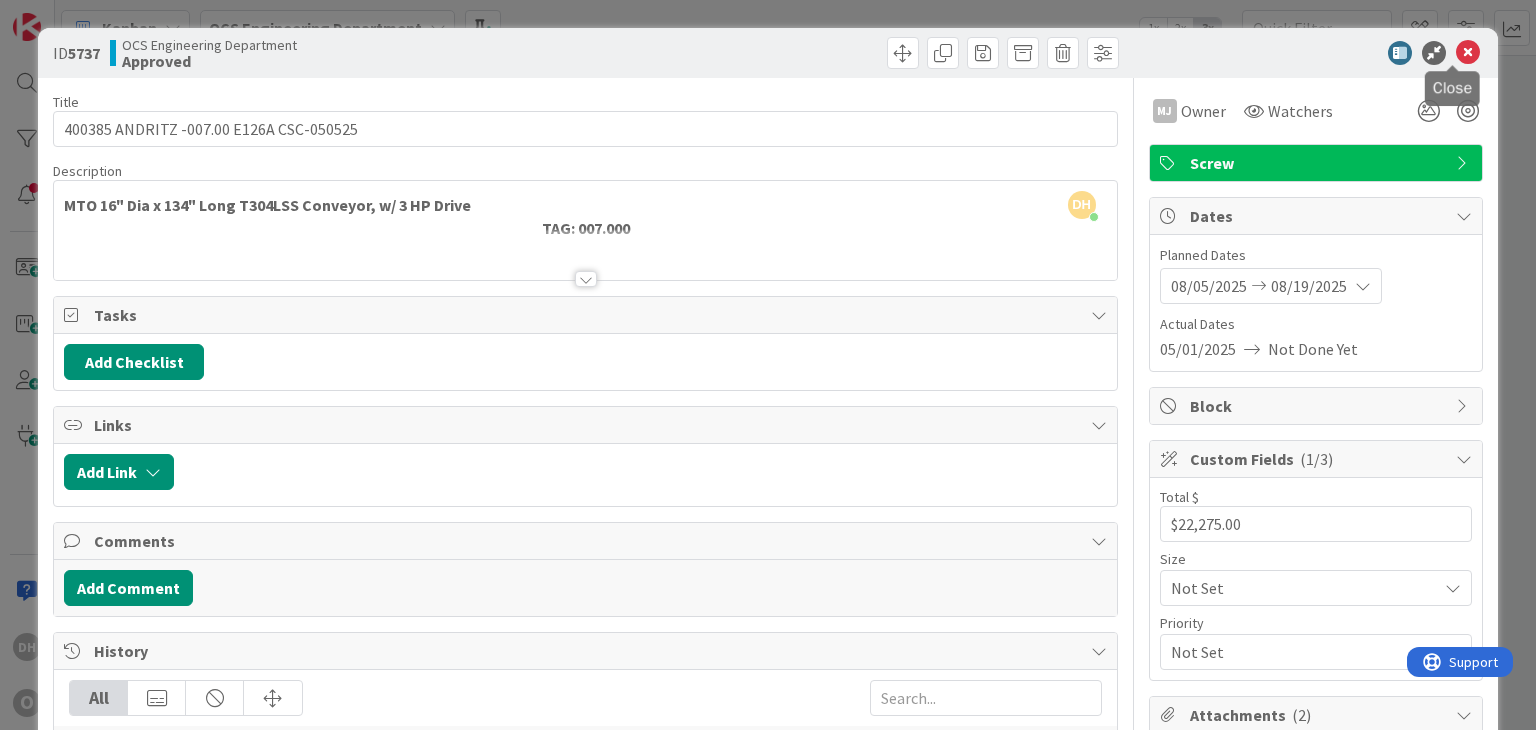 click at bounding box center [1468, 53] 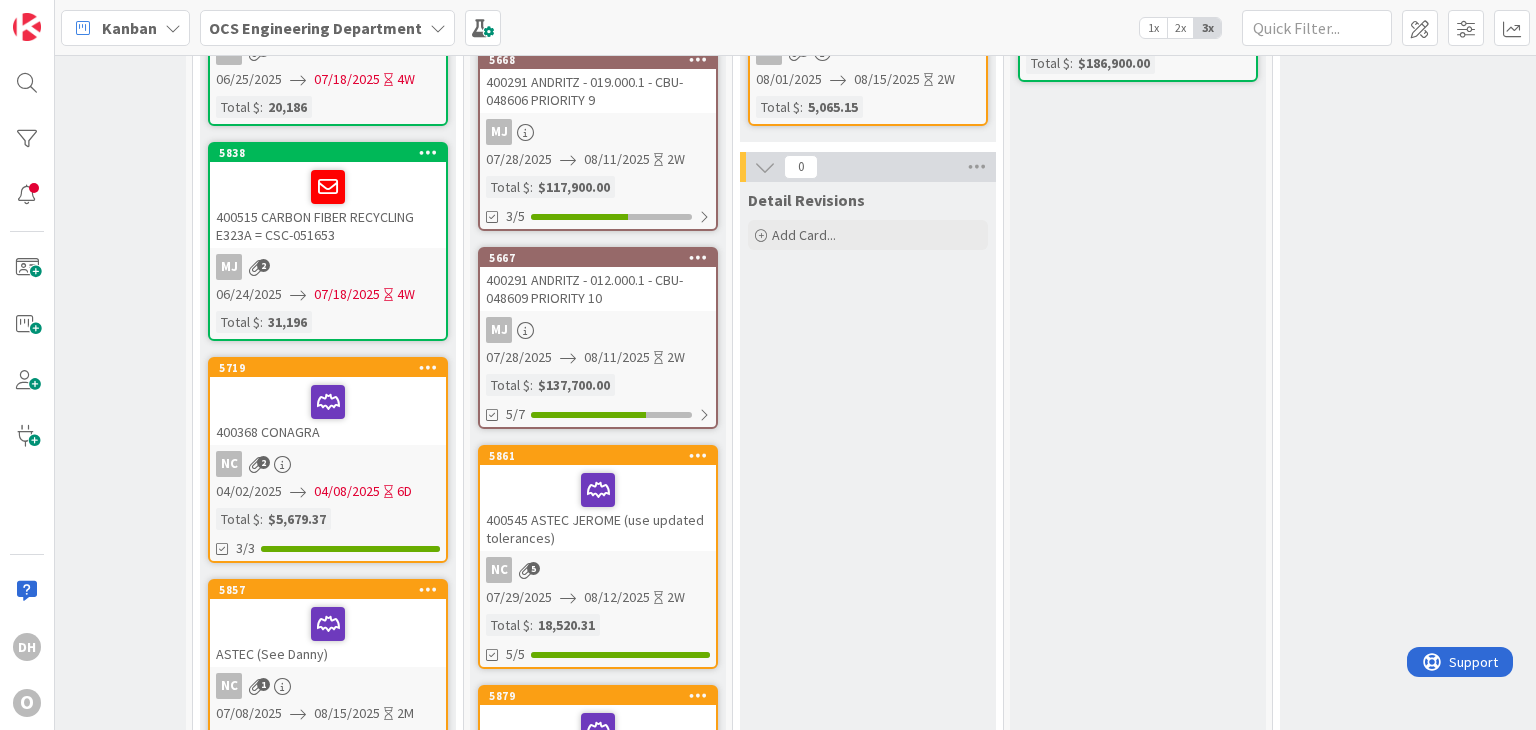 scroll, scrollTop: 284, scrollLeft: 1196, axis: both 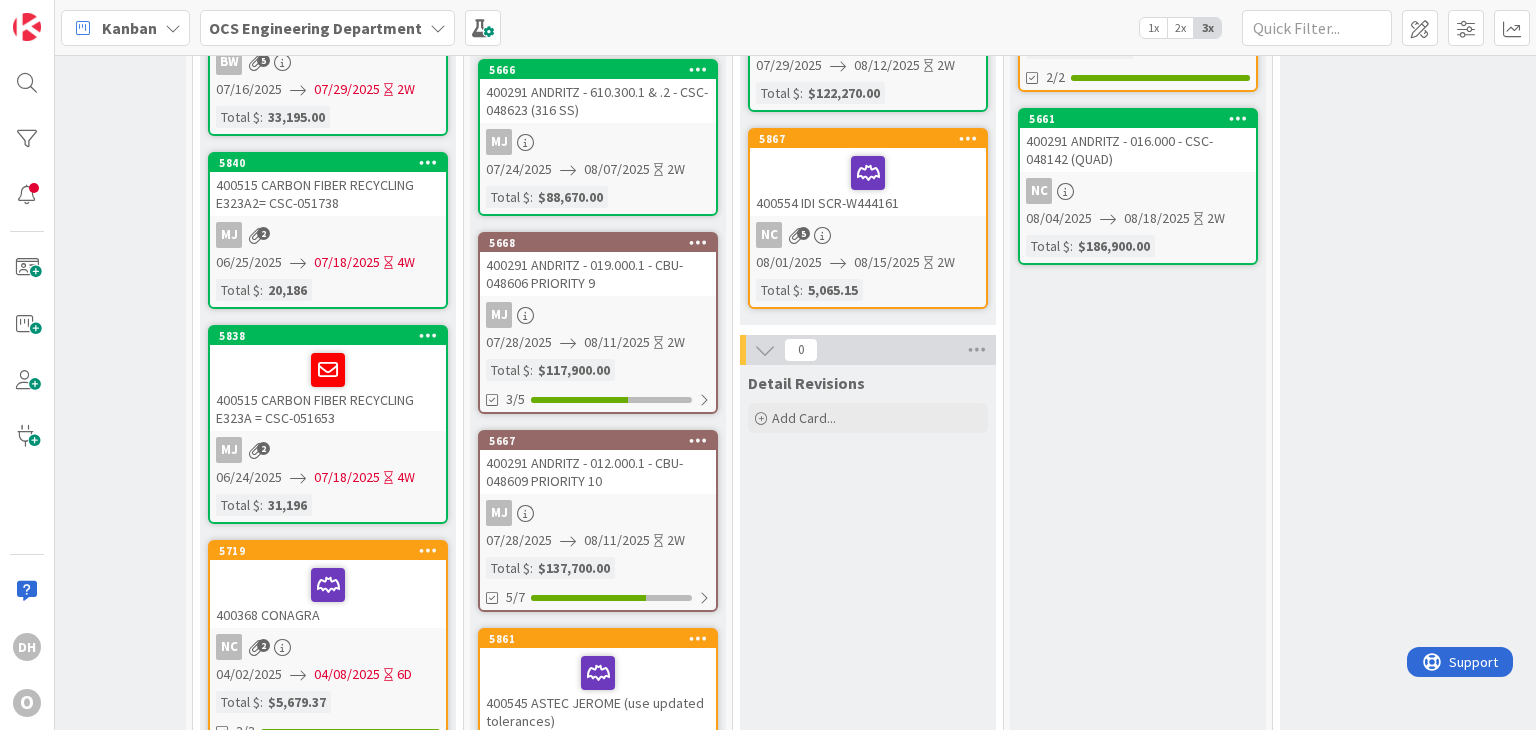 click on "400291 ANDRITZ - 610.300.1 & .2 - CSC-048623  (316 SS)" at bounding box center [598, 101] 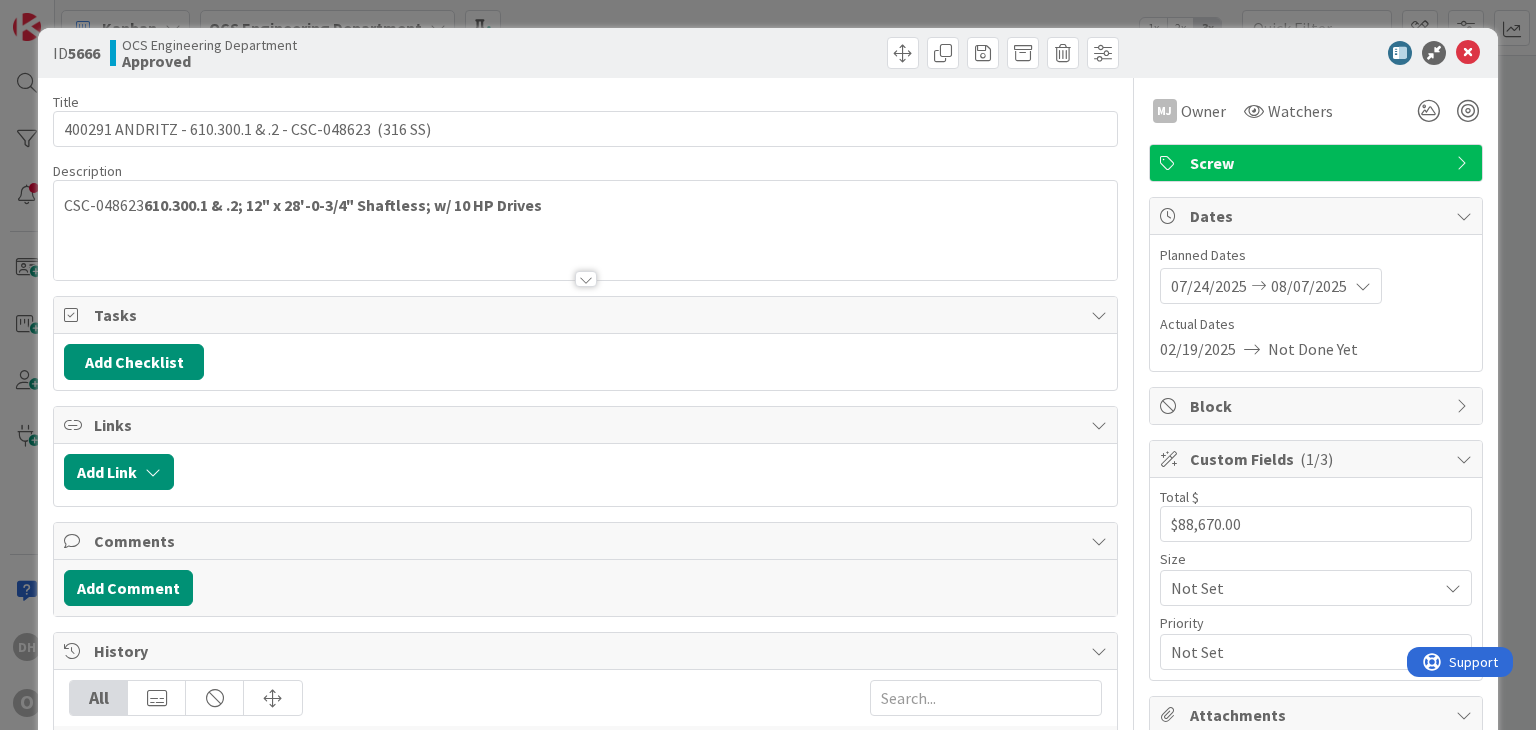 scroll, scrollTop: 0, scrollLeft: 0, axis: both 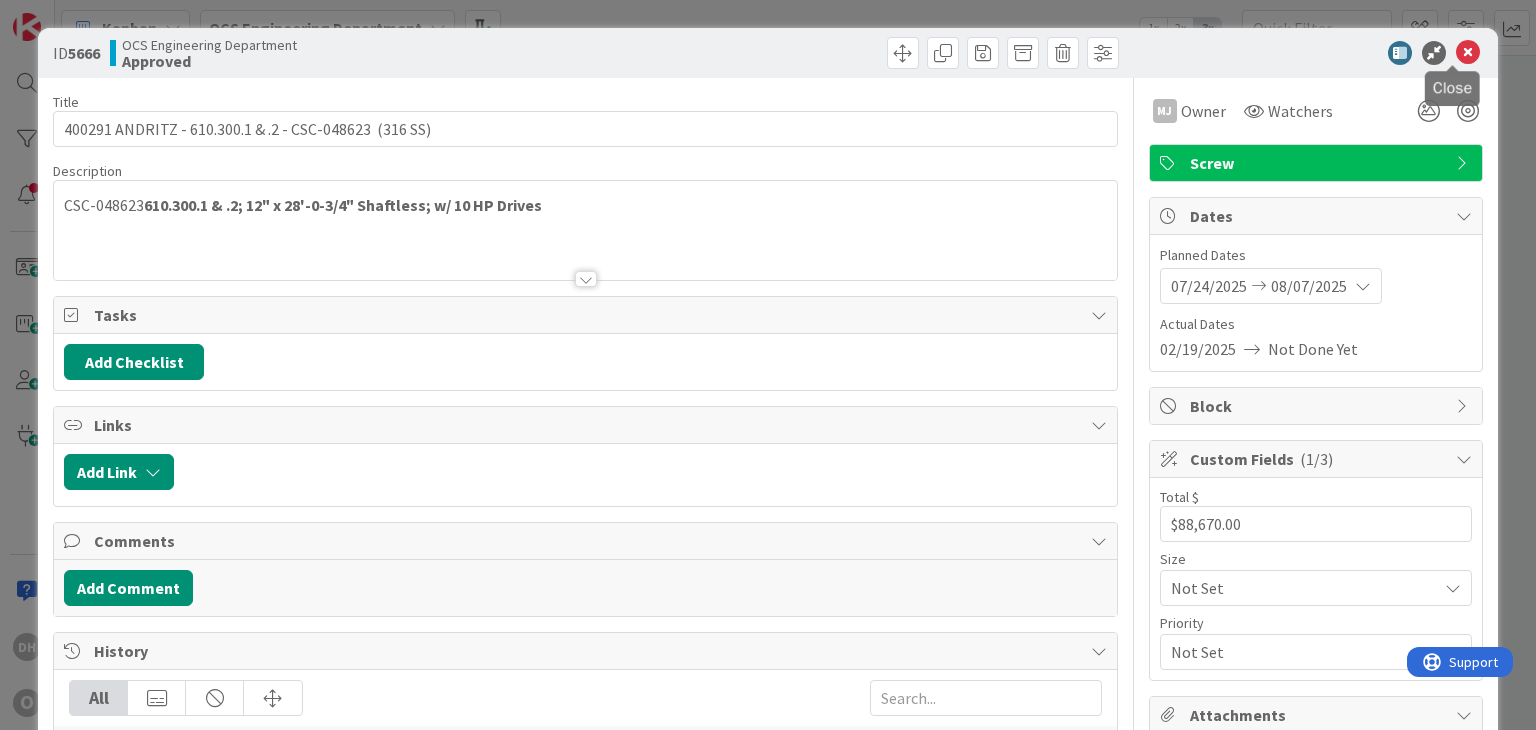 click at bounding box center [1468, 53] 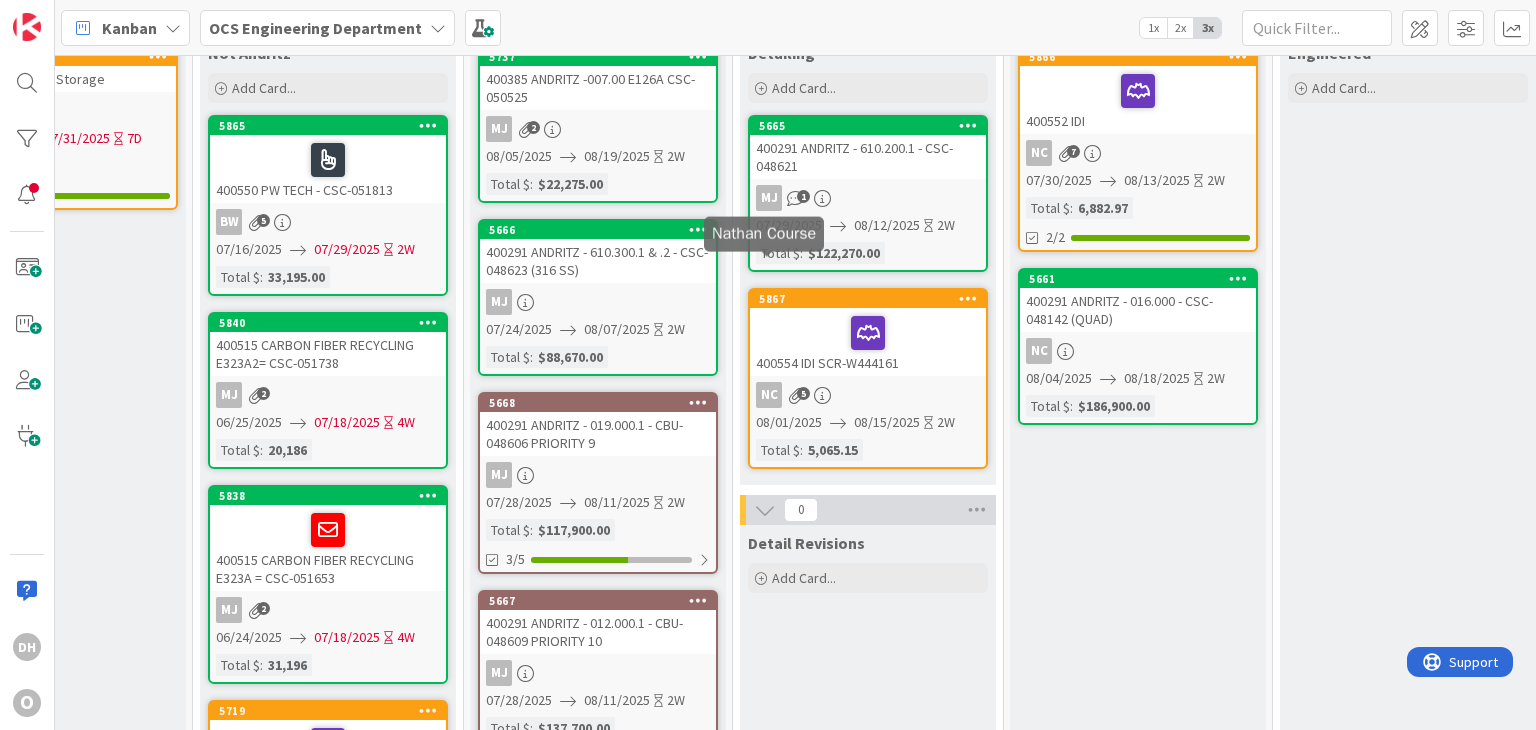scroll, scrollTop: 0, scrollLeft: 1196, axis: horizontal 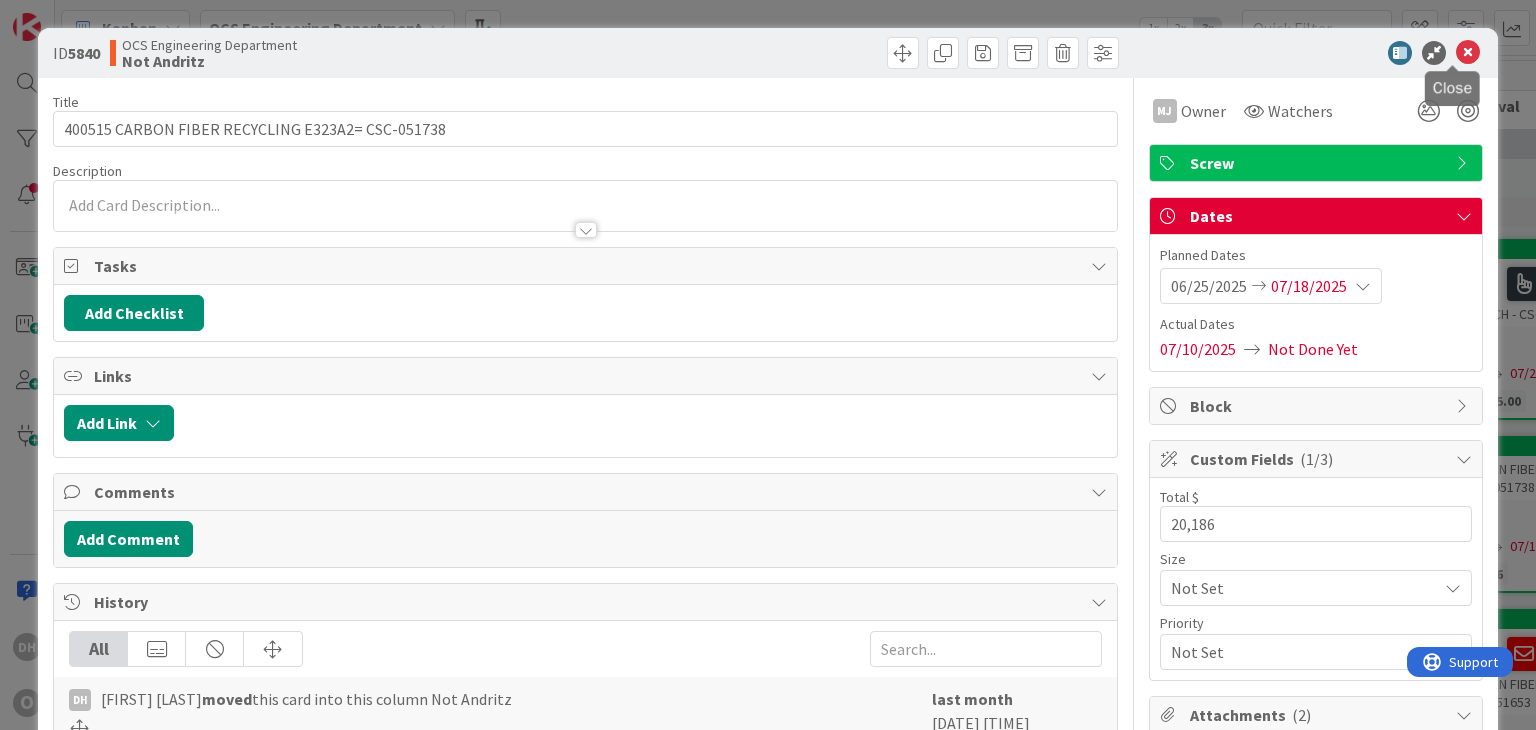 click at bounding box center [1468, 53] 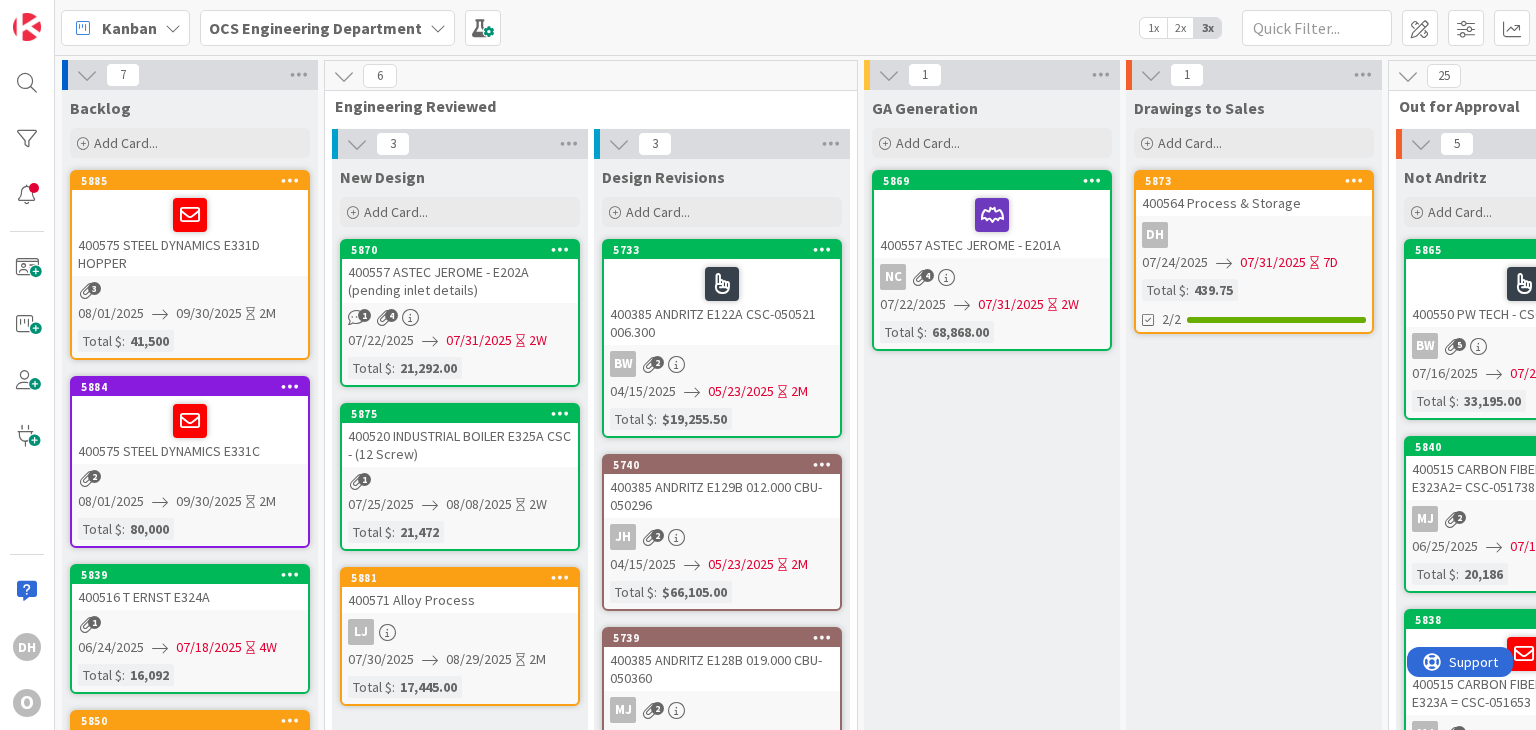 scroll, scrollTop: 0, scrollLeft: 0, axis: both 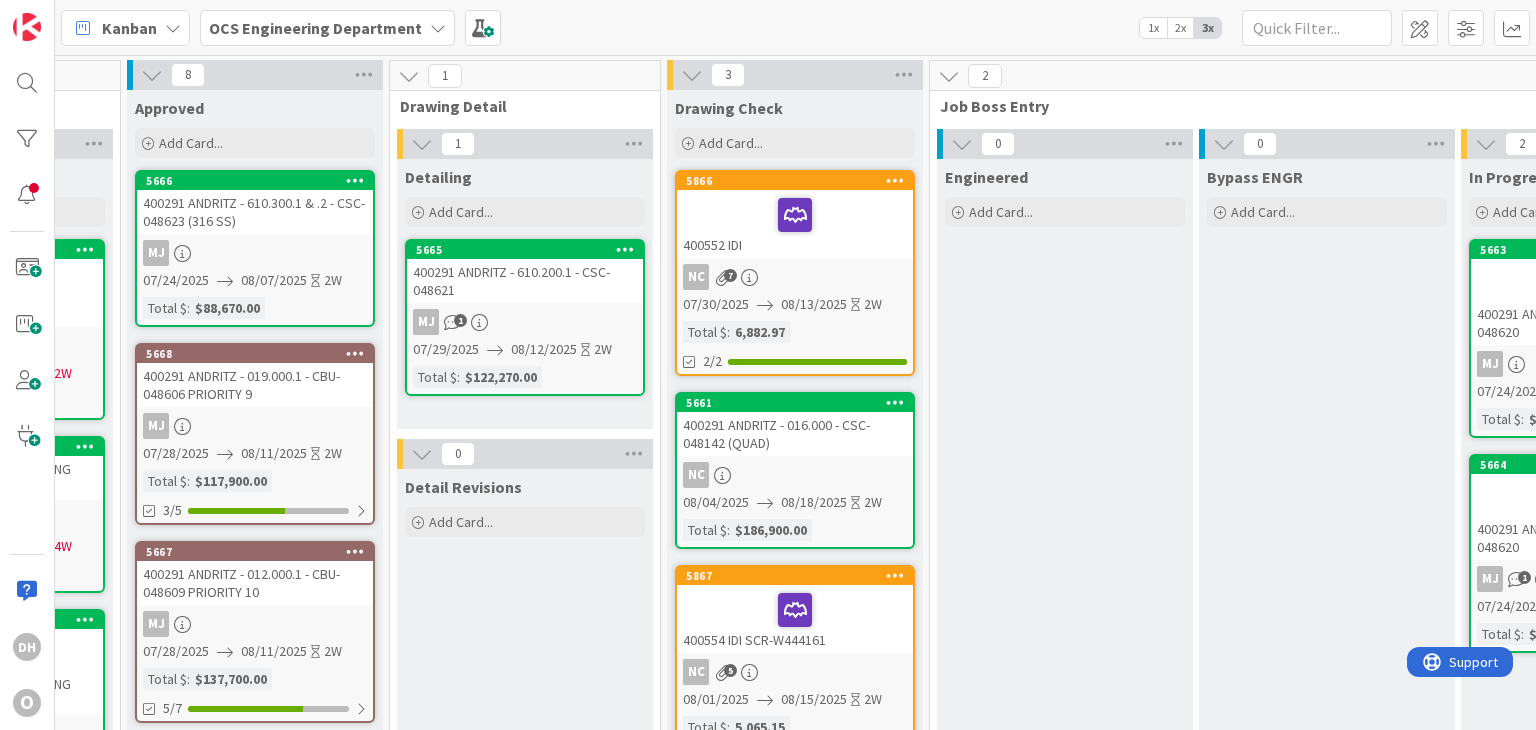 drag, startPoint x: 416, startPoint y: 587, endPoint x: 305, endPoint y: 597, distance: 111.44954 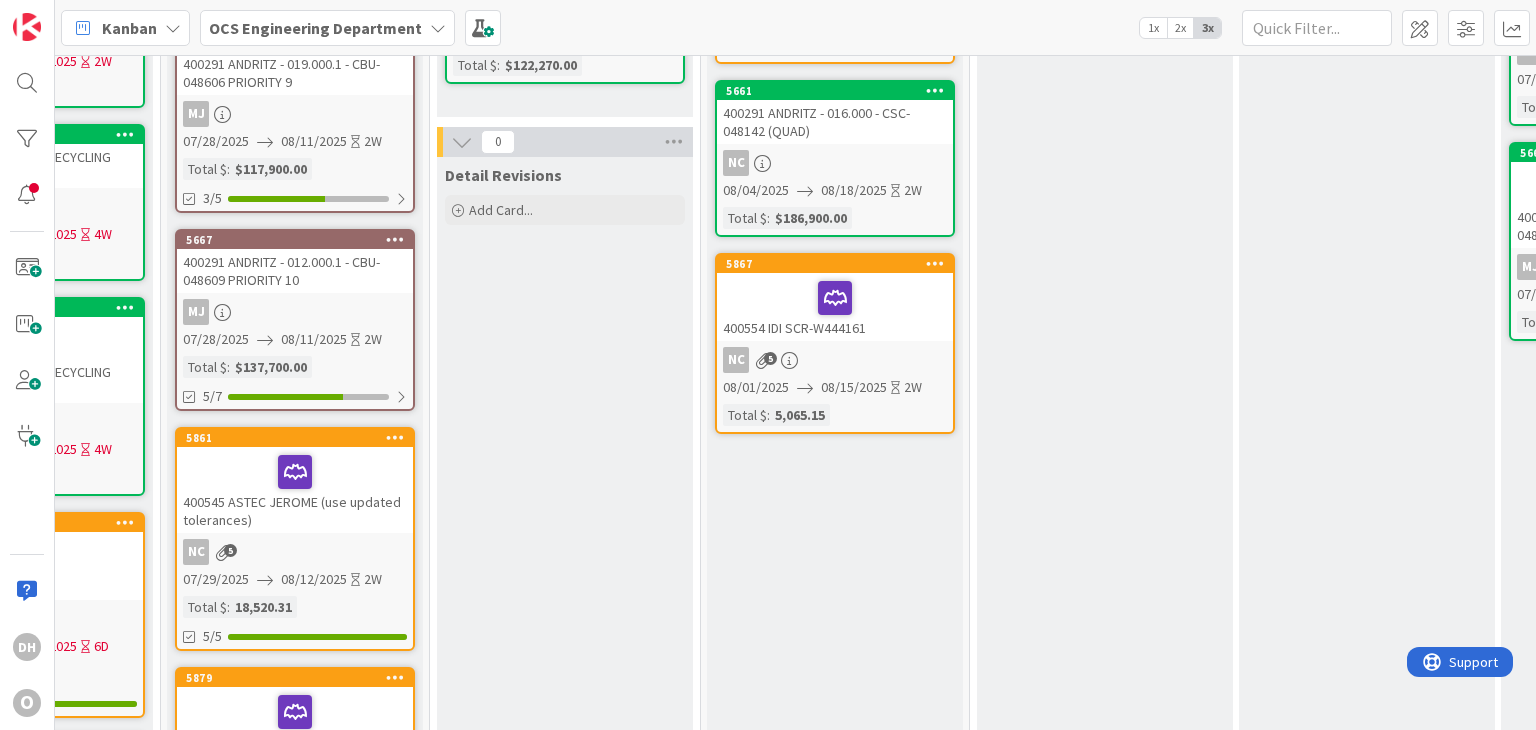 scroll, scrollTop: 500, scrollLeft: 1499, axis: both 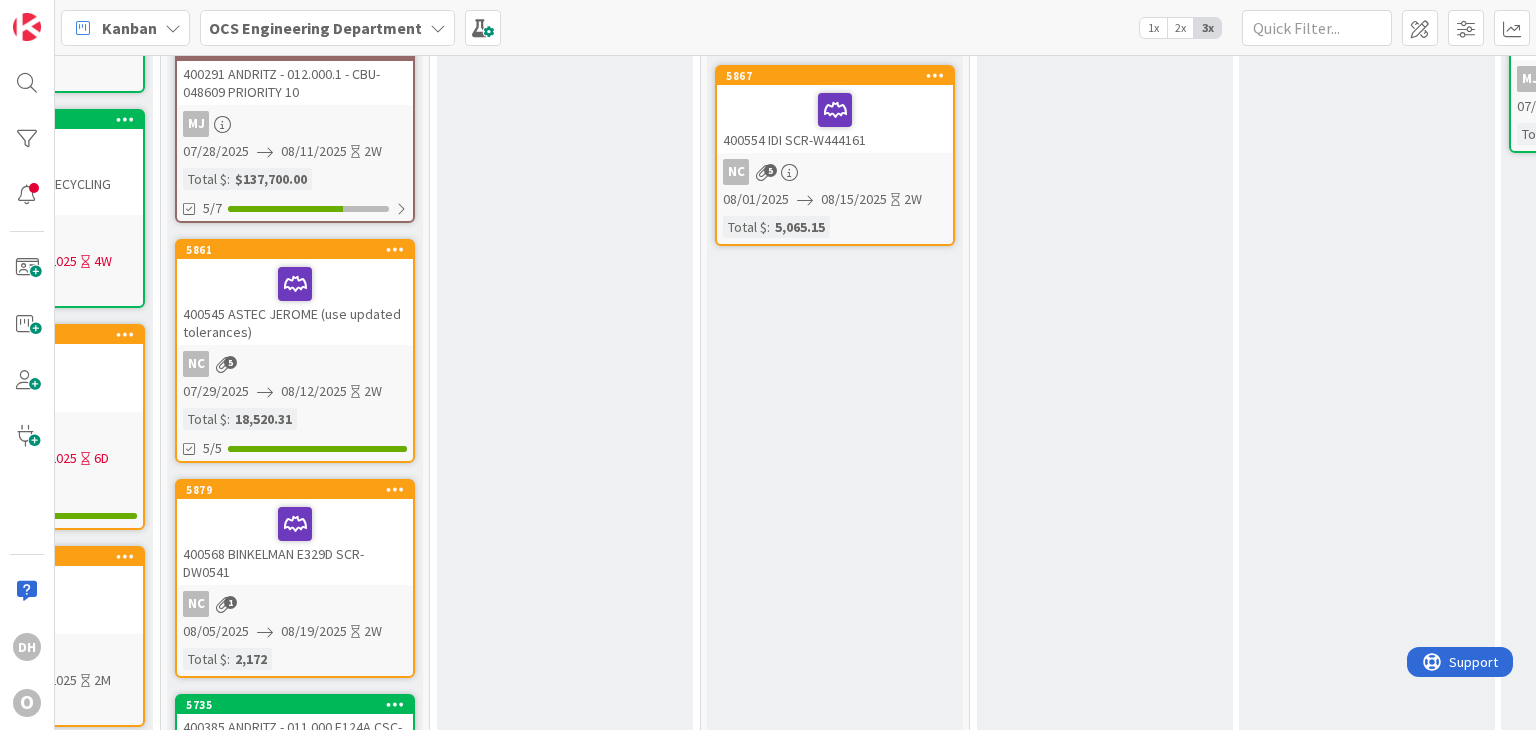 click at bounding box center (295, 284) 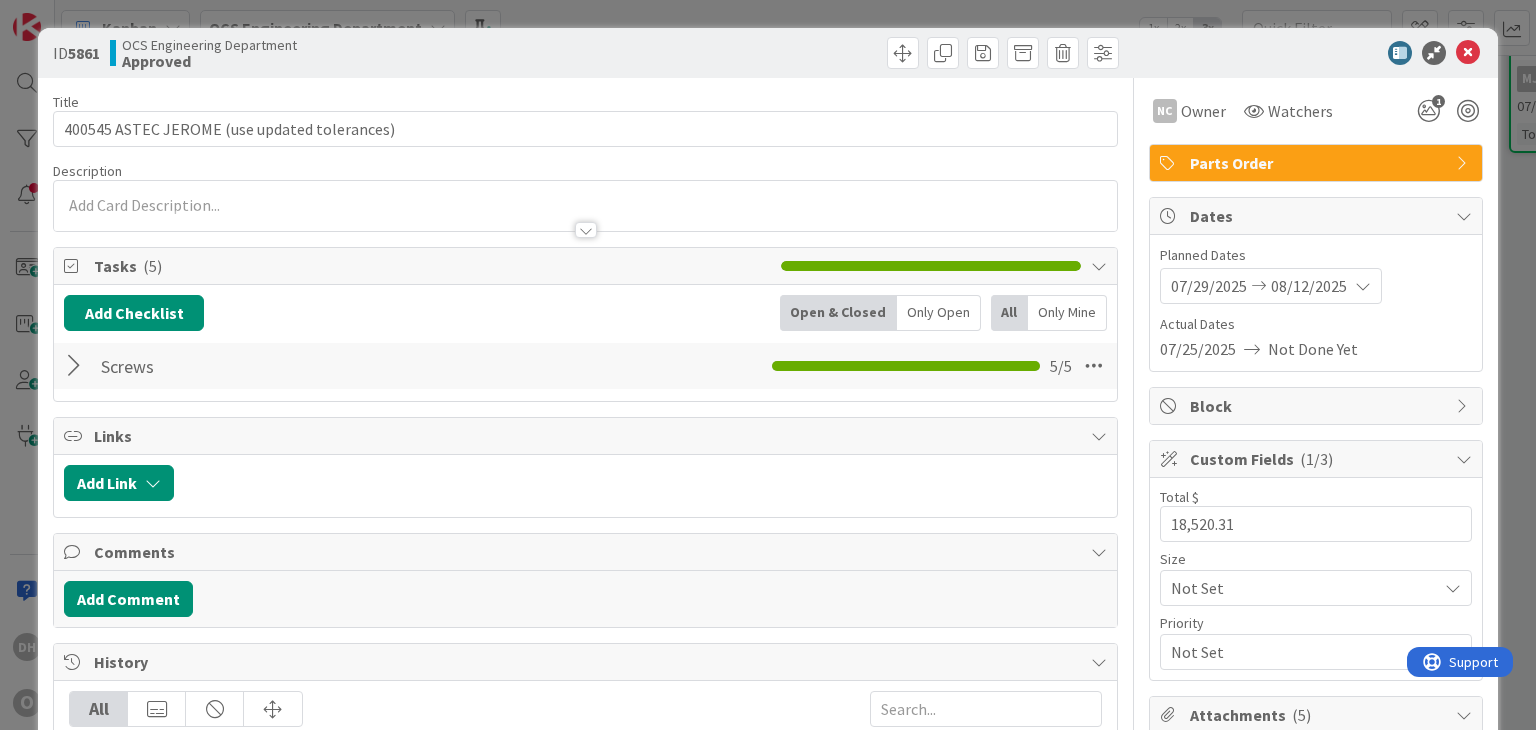 scroll, scrollTop: 0, scrollLeft: 0, axis: both 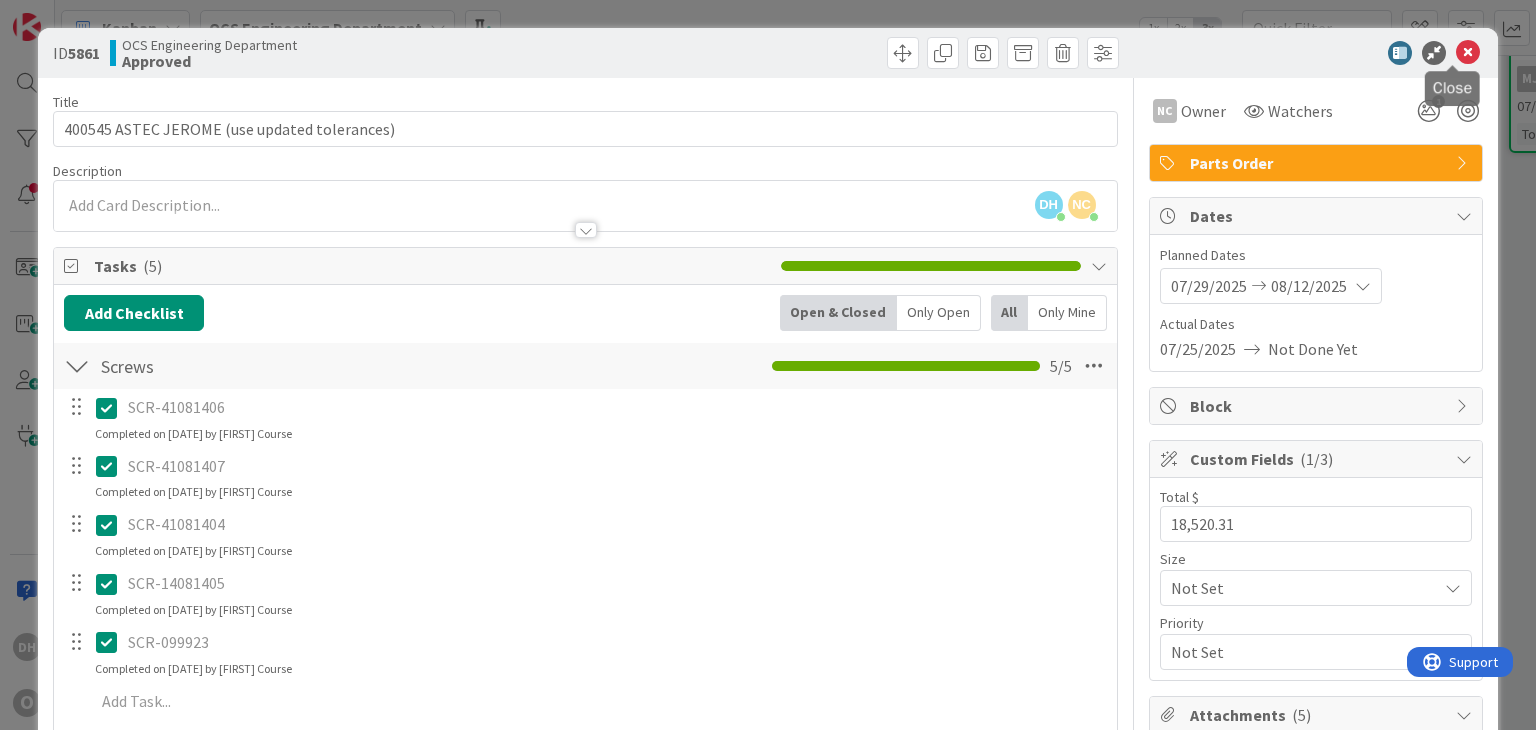 click on "DH O Kanban OCS Engineering Department 1x 2x 3x 7 Backlog Add Card... 5885 400575 STEEL DYNAMICS E331D HOPPER 3 08/01/2025 09/30/2025 2M Total $ : 41,500 5884 400575 STEEL DYNAMICS E331C 2 08/01/2025 09/30/2025 2M Total $ : 80,000 5839 400516 T ERNST E324A 1 06/24/2025 07/18/2025 4W Total $ : 16,092 5850 400536 MOTION FARGO E326D SFT- NC 2 07/07/2025 07/11/2025 4D Total $ : 354 5779 ASTEC PDC Screws (Ignore Class II Tolerance note, note CEMA Standard tolerances) ( DH 1 5/5 5626 Project WEST Elevator A (3009M - 30.75X60) CBU-048134 JH 3 5/6 5627 Project WEST Elevator B (3004 - 15.75X48 304SS ?) CBU-048449 JH 2 3/6 6 Engineering Reviewed 3 New Design Add Card... 5870 400557 ASTEC JEROME - E202A (pending inlet details) 1 4 07/22/2025 07/31/2025 2W Total $ : 21,292.00 5875 400520 INDUSTRIAL BOILER E325A CSC - (12 Screw) 1 07/25/2025 08/08/2025 2W Total $ : 21,472 5881 400571 Alloy Process LJ 07/30/2025 08/29/2025 2M Total $ : 17,445.00 3 Design Revisions Add Card... 5733 400385 ANDRITZ E122A CSC-050521 006.300 BW" at bounding box center (768, 365) 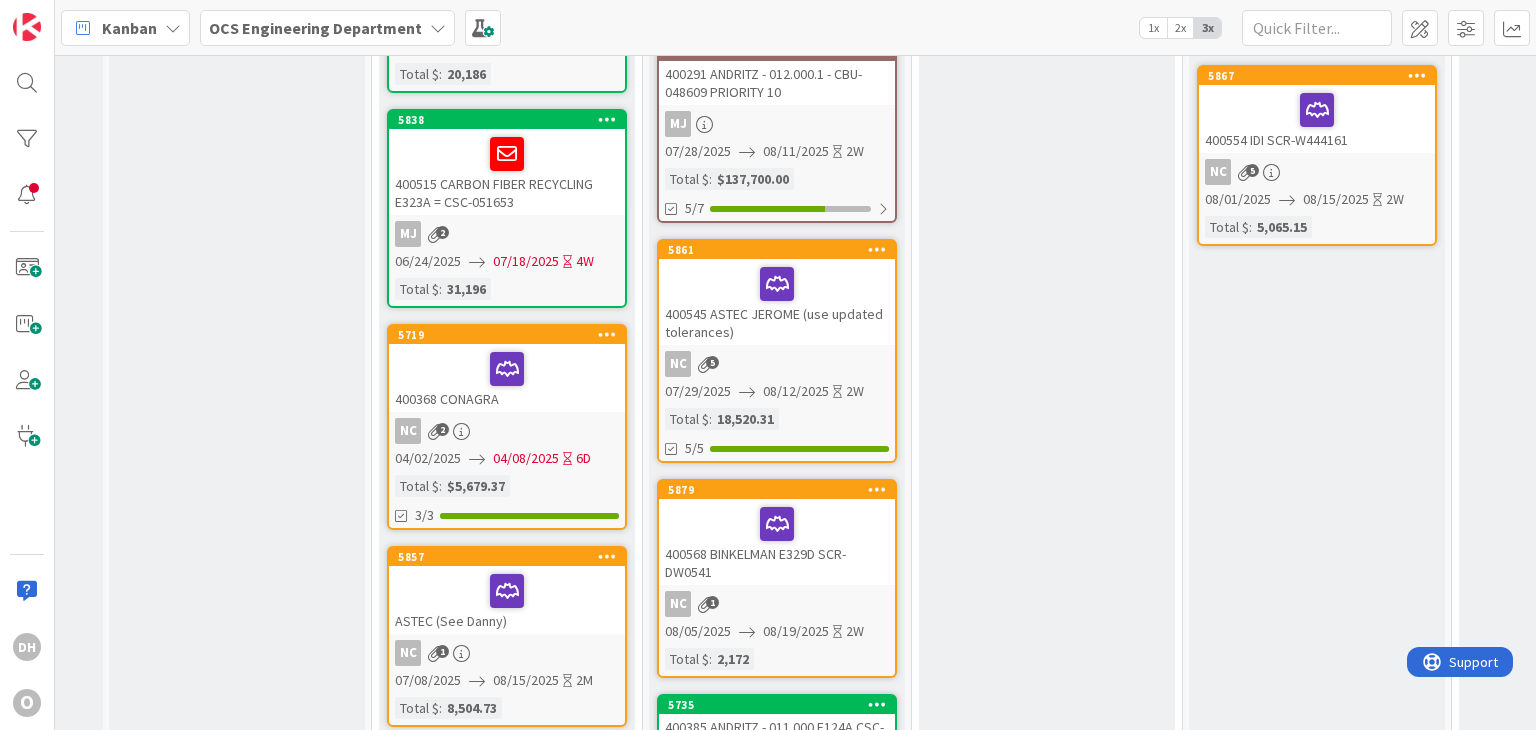 scroll, scrollTop: 500, scrollLeft: 145, axis: both 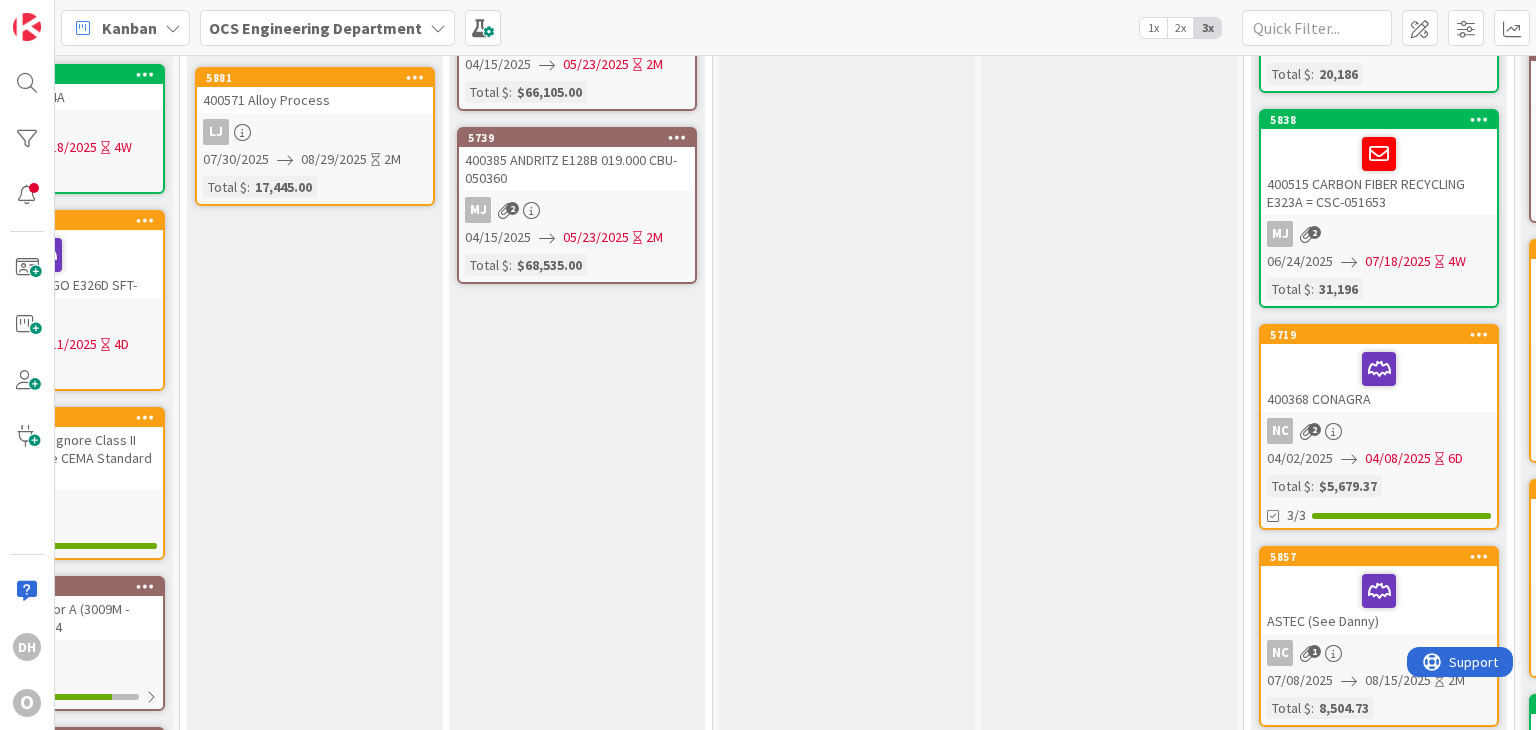 drag, startPoint x: 716, startPoint y: 405, endPoint x: 472, endPoint y: 400, distance: 244.05122 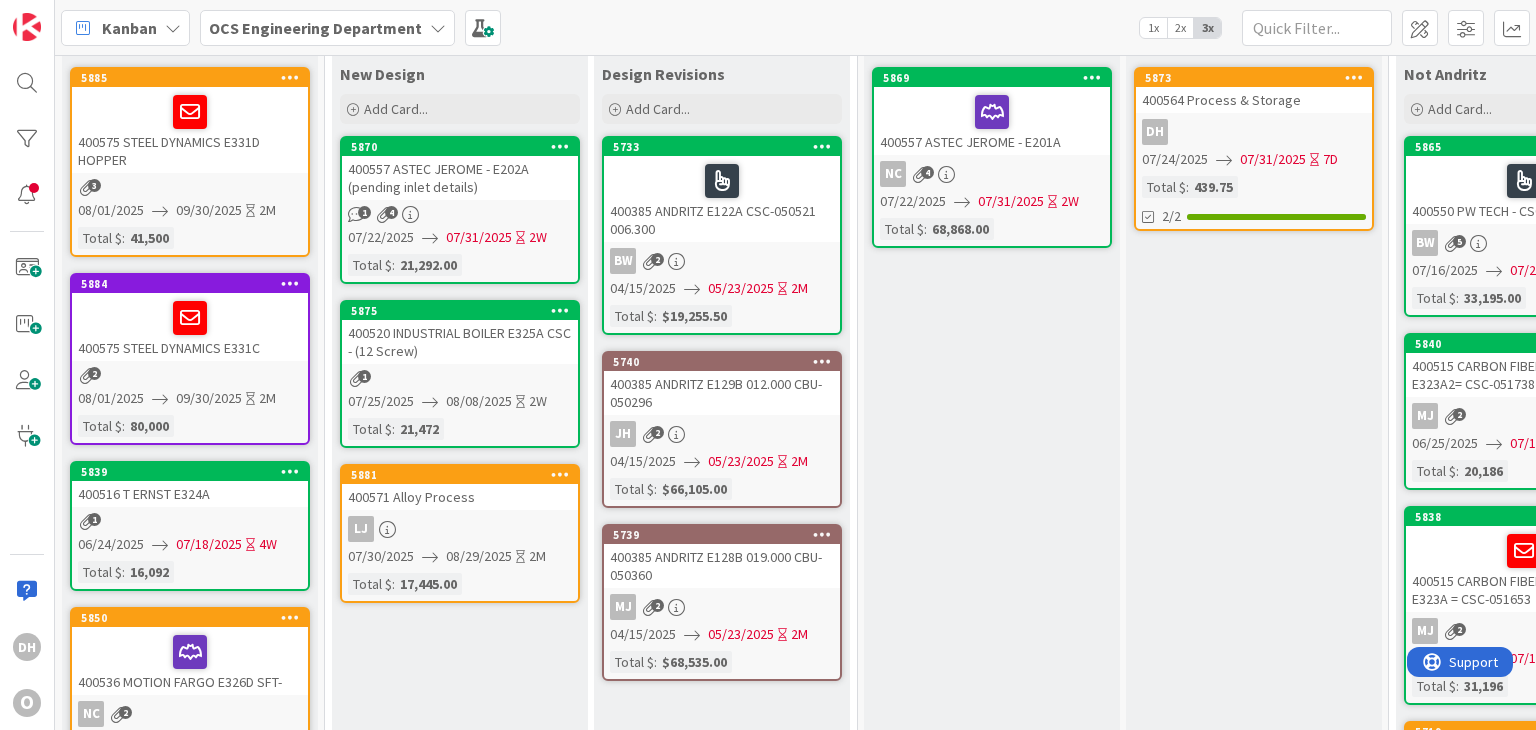 scroll, scrollTop: 100, scrollLeft: 0, axis: vertical 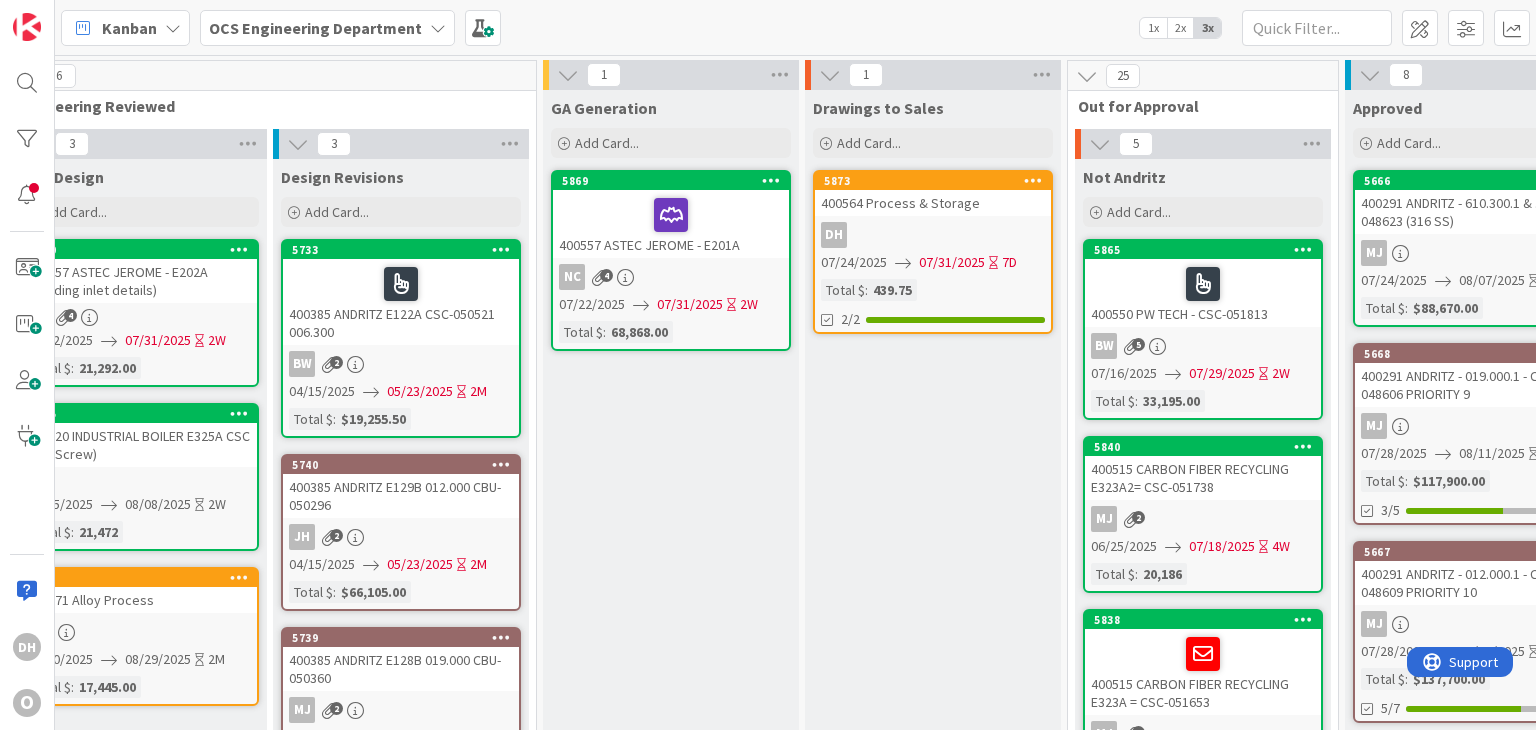 drag, startPoint x: 949, startPoint y: 544, endPoint x: 1004, endPoint y: 542, distance: 55.03635 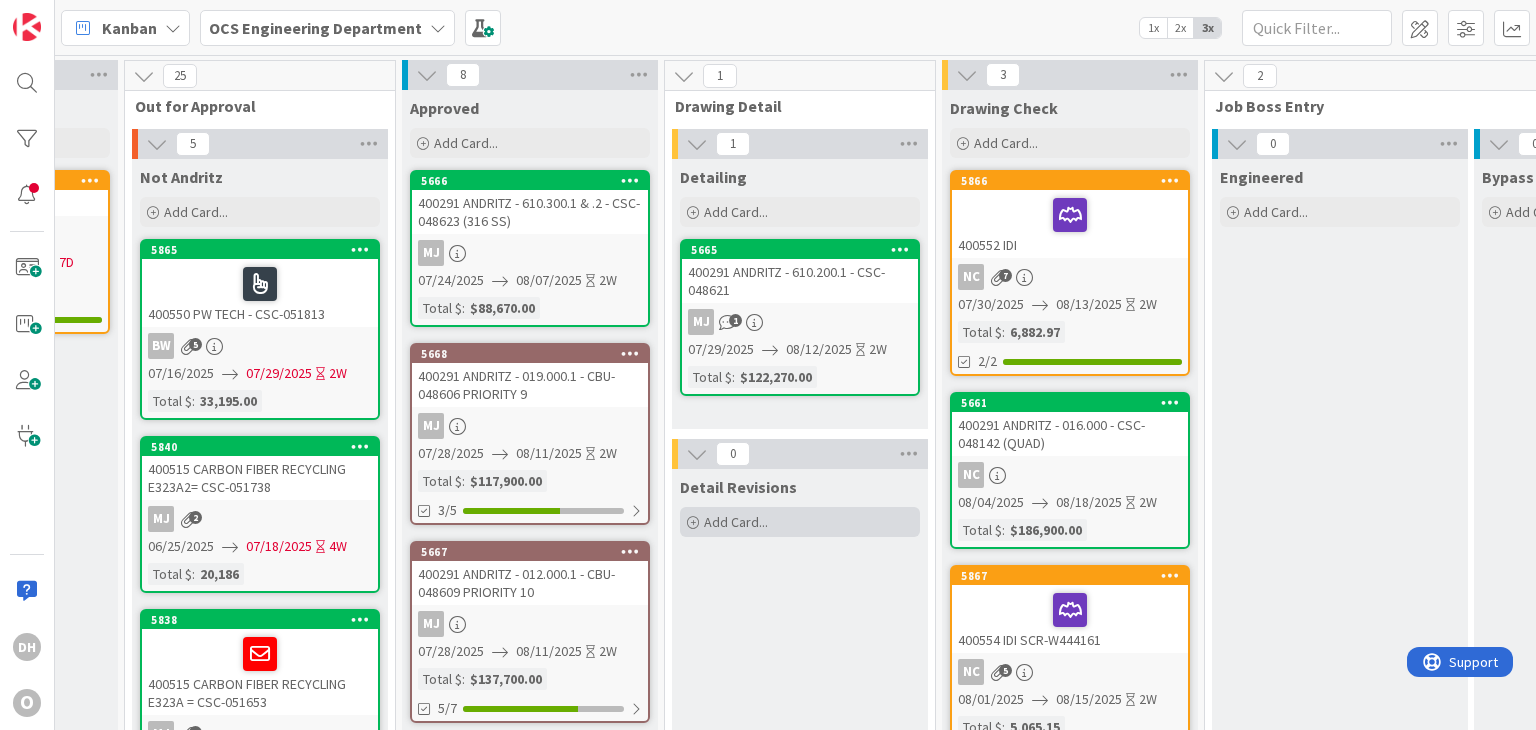 drag, startPoint x: 882, startPoint y: 535, endPoint x: 1048, endPoint y: 509, distance: 168.0238 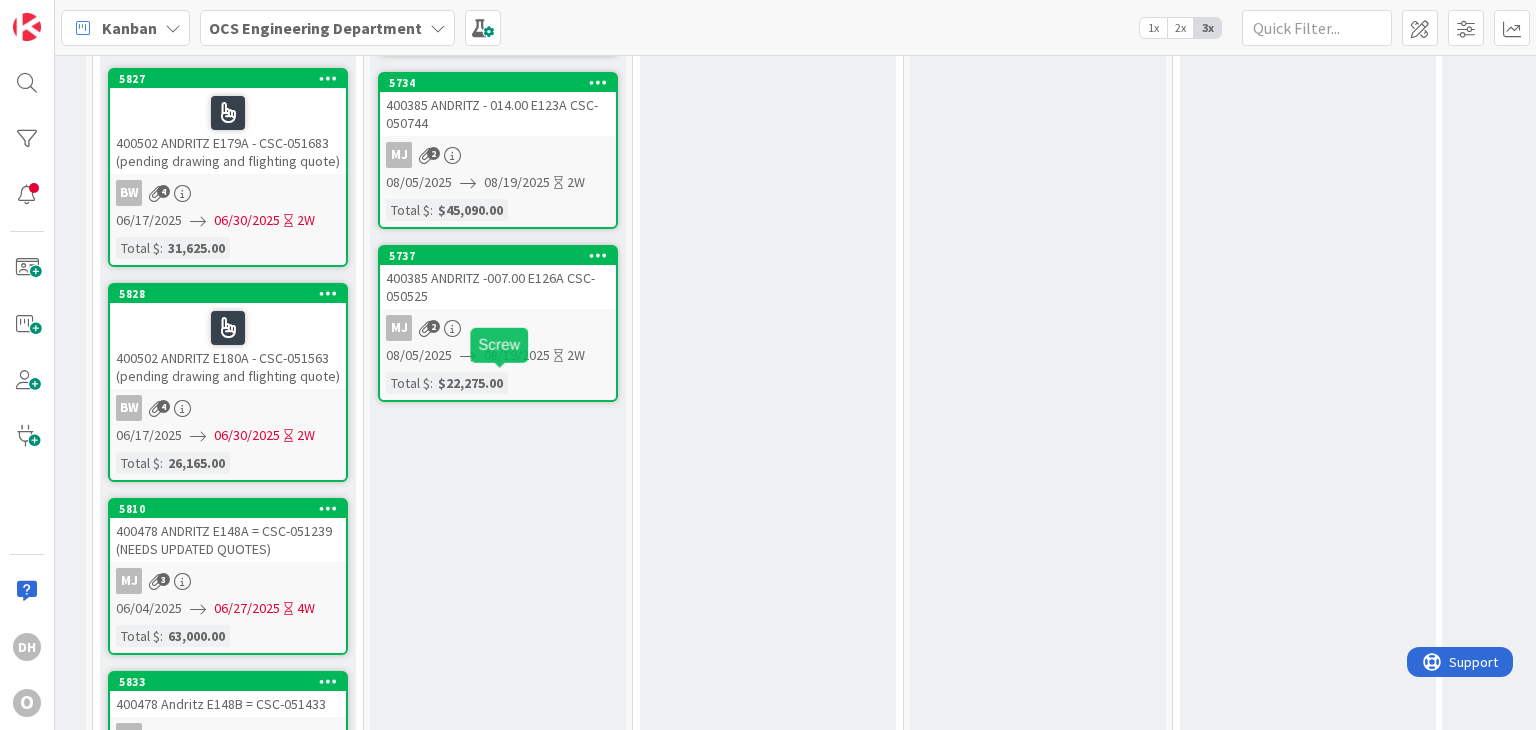 scroll, scrollTop: 1300, scrollLeft: 1296, axis: both 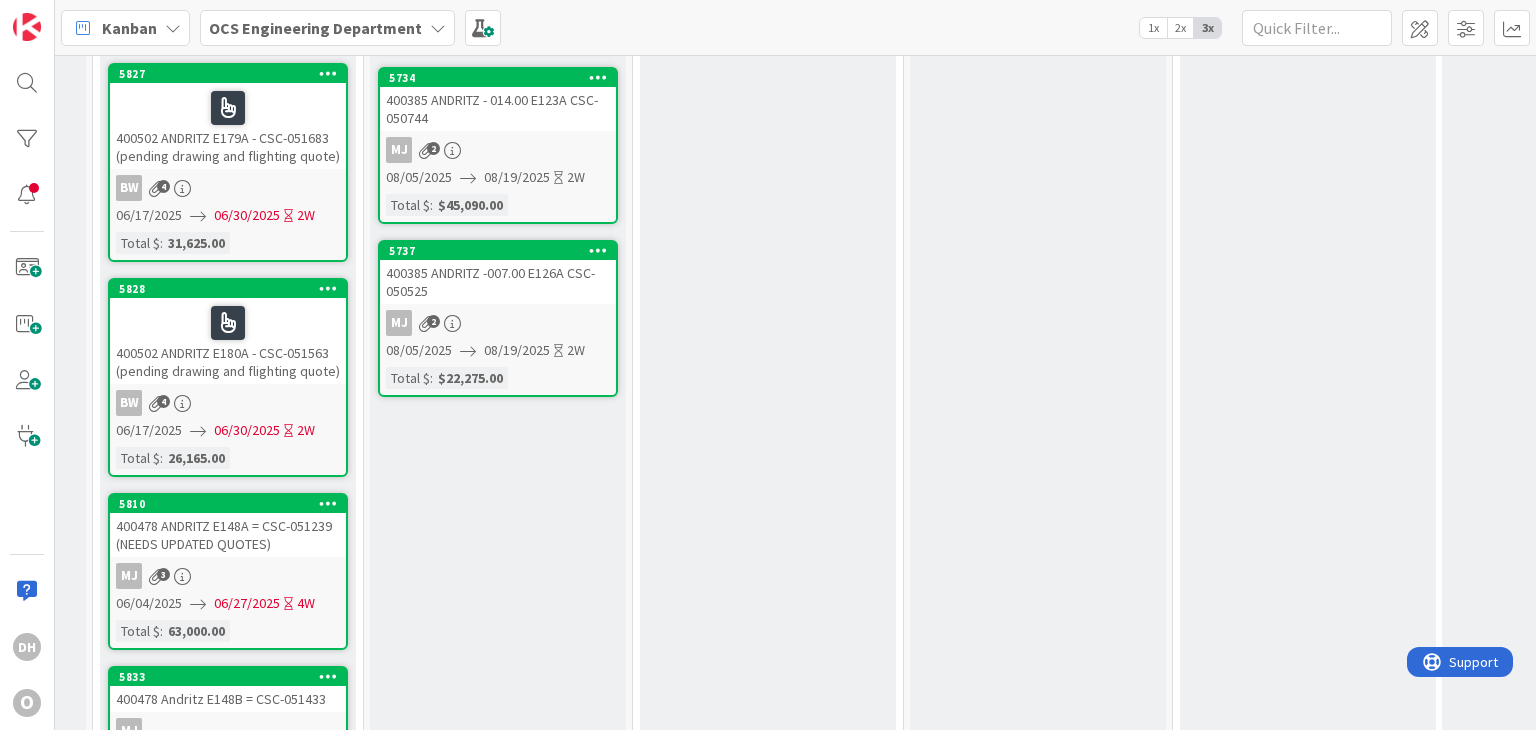 click on "DH O" at bounding box center [27, 365] 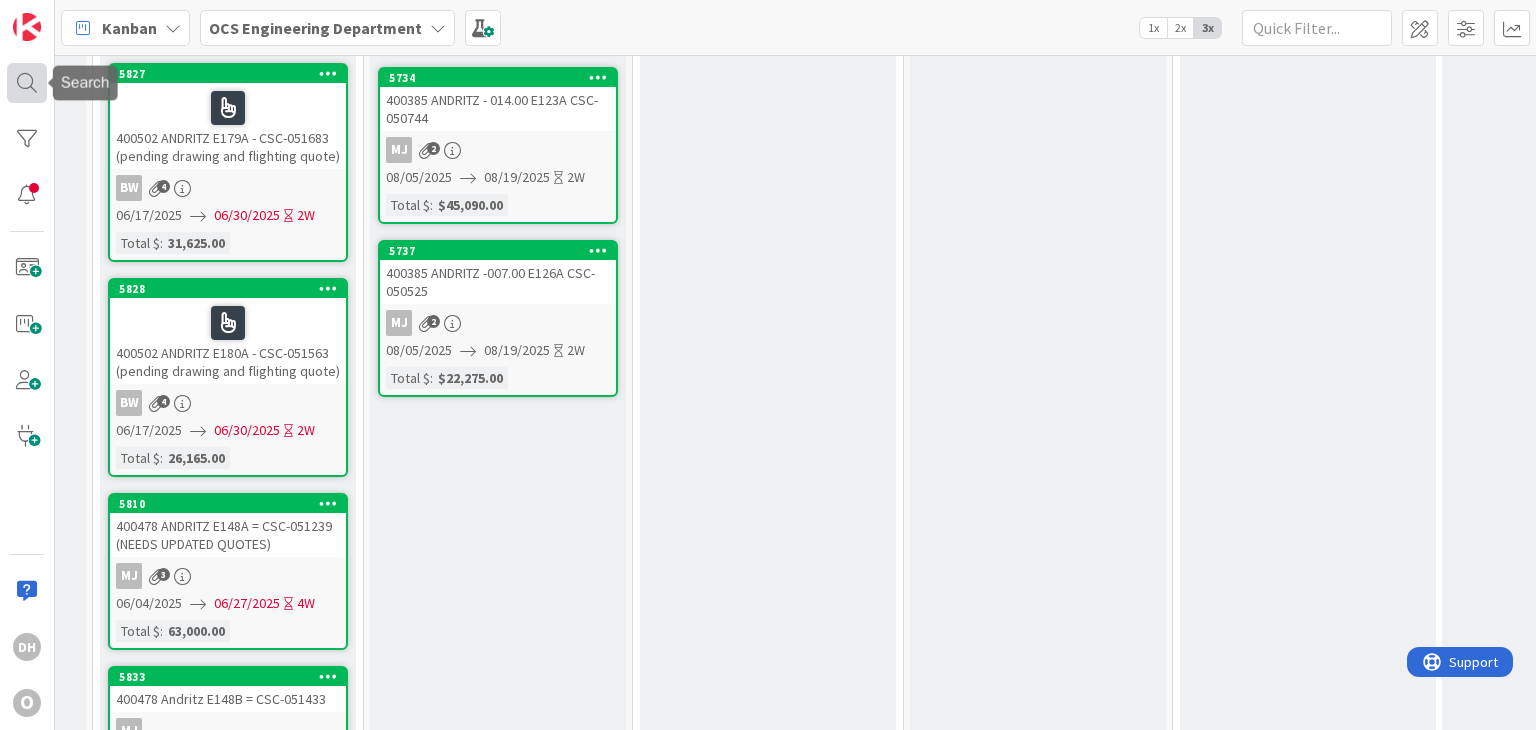 click at bounding box center (27, 83) 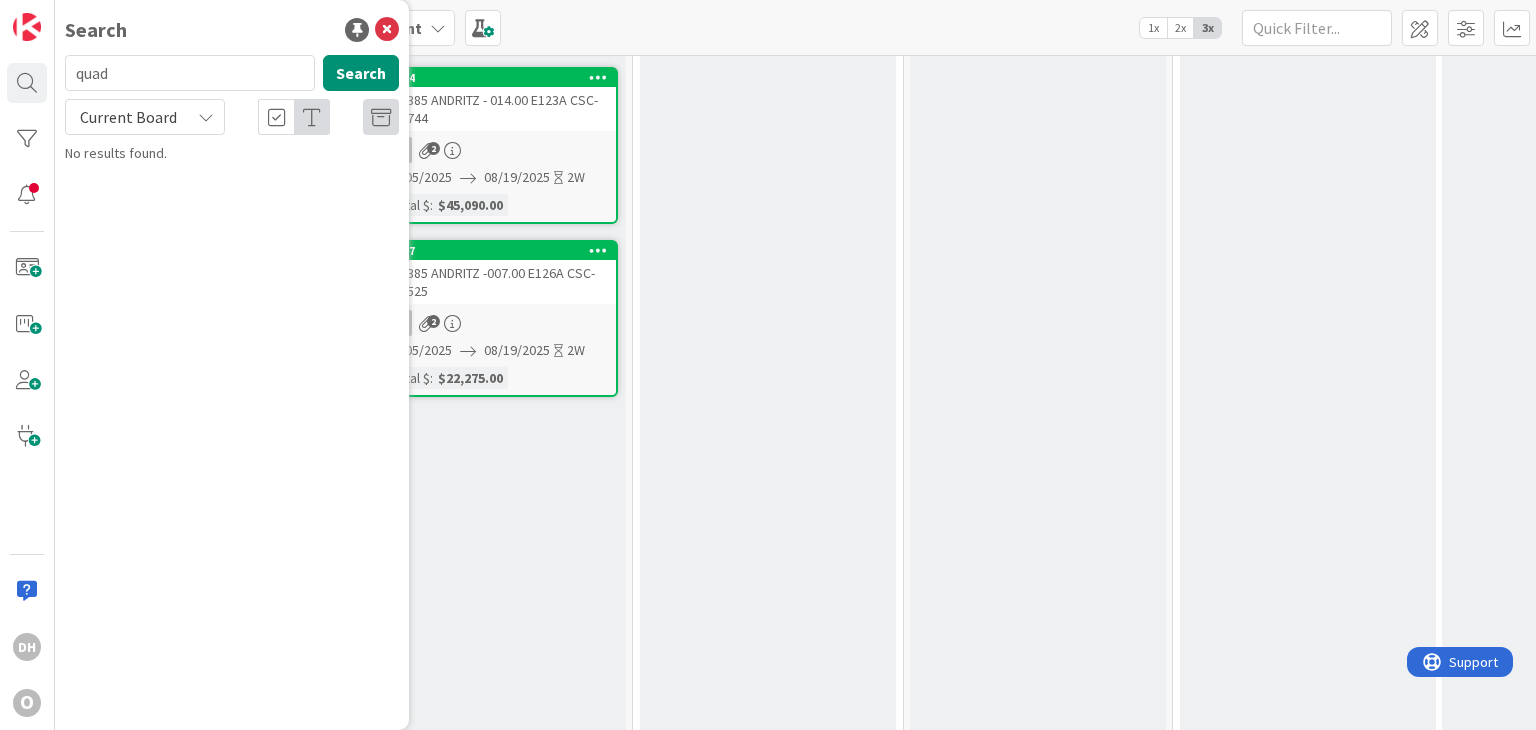 type on "quad" 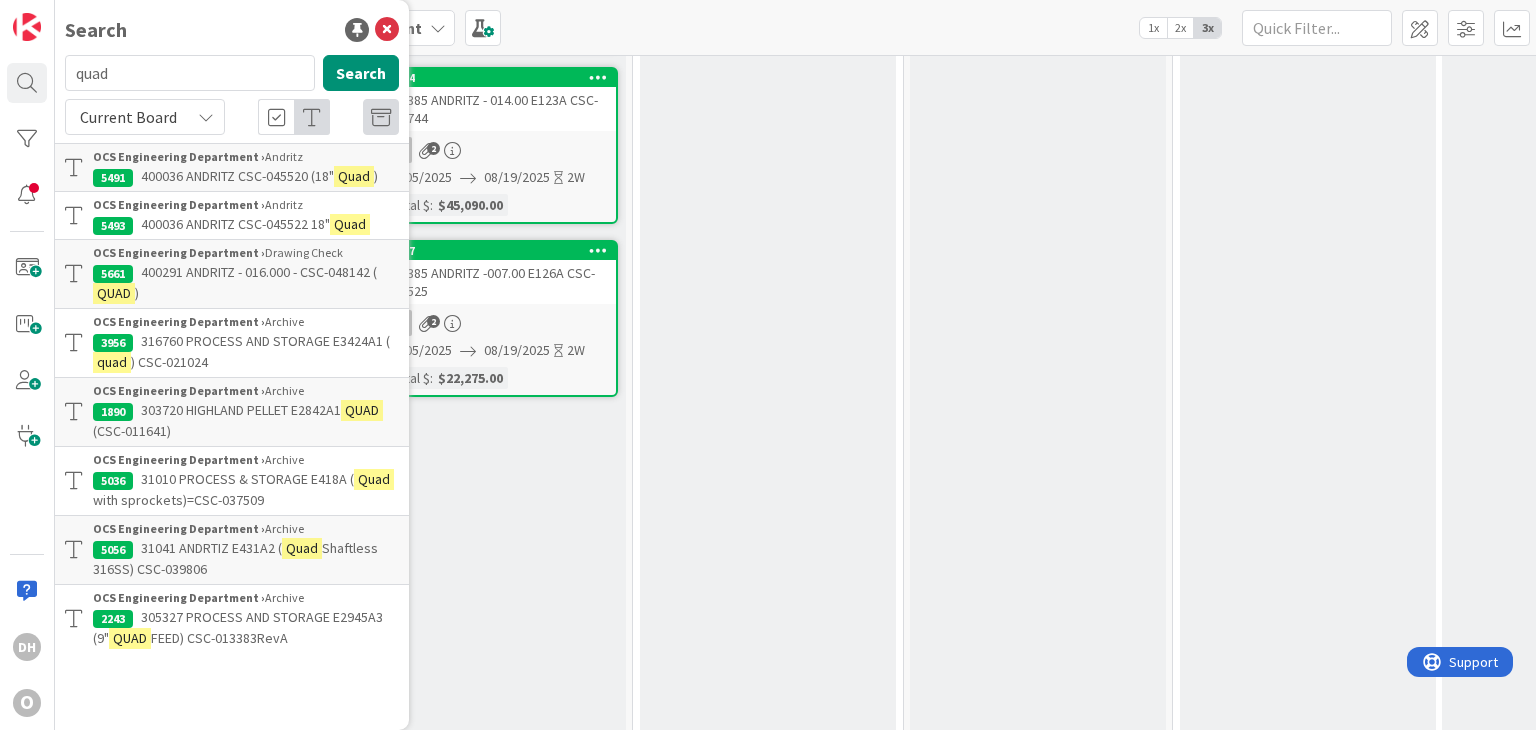 click at bounding box center [381, 117] 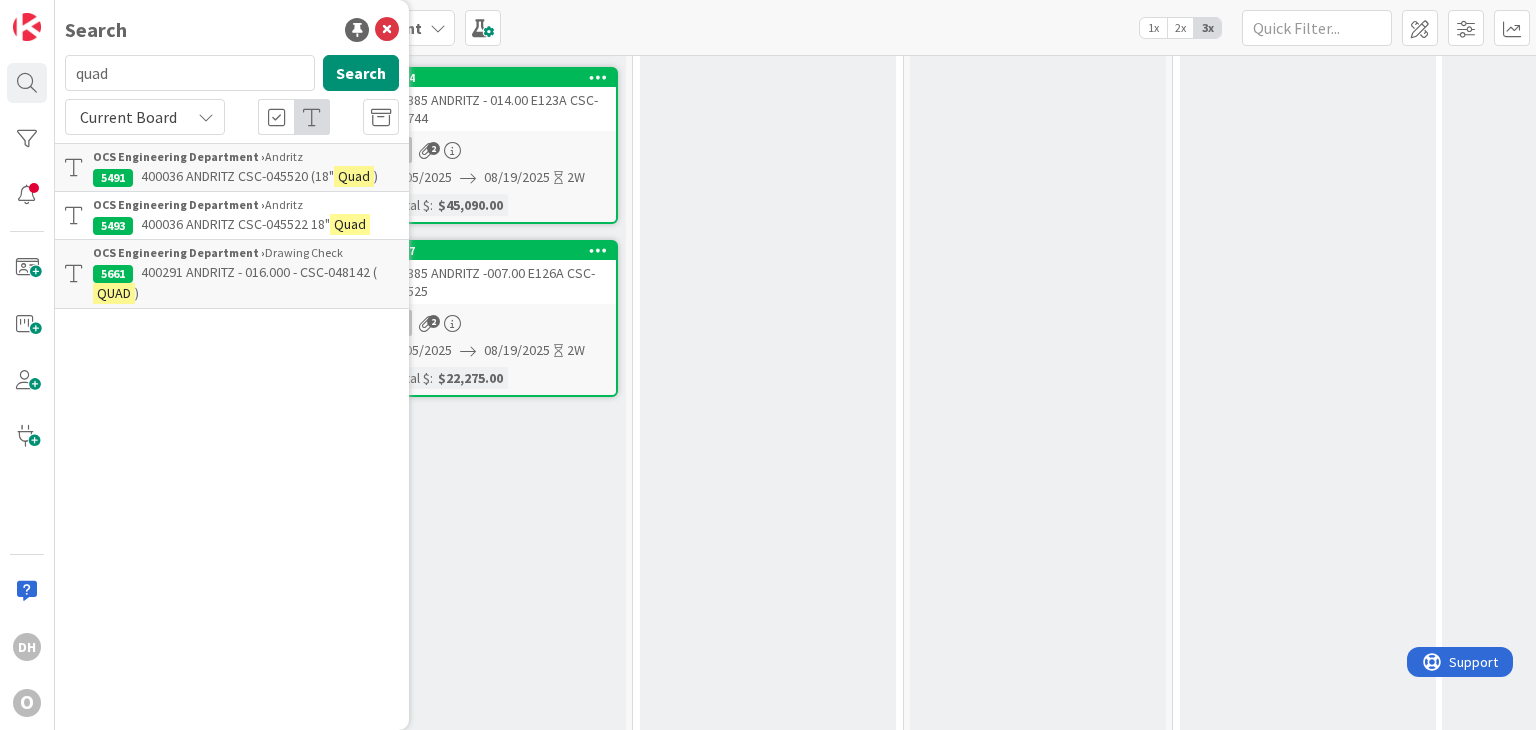 click on "Approved Add Card... 5666 400291 ANDRITZ - 610.300.1 & .2 - CSC-048623  (316 SS) MJ 07/24/2025 08/07/2025 2W Total $ : $88,670.00 5668 400291 ANDRITZ - 019.000.1 - CBU-048606      PRIORITY 9   MJ 07/28/2025 08/11/2025 2W Total $ : $117,900.00 3/5 5667 400291 ANDRITZ - 012.000.1 - CBU-048609     PRIORITY 10 MJ 07/28/2025 08/11/2025 2W Total $ : $137,700.00 5/7 5861 400545 ASTEC JEROME (use updated tolerances) NC 5 07/29/2025 08/12/2025 2W Total $ : 18,520.31 5/5 5879 400568 BINKELMAN E329D SCR-DW0541 NC 1 08/05/2025 08/19/2025 2W Total $ : 2,172 5735 400385 ANDRITZ - 011.000 E124A CSC- 050639 MJ 2 08/05/2025 08/19/2025 2W Total $ : $49,059.00 5734 400385 ANDRITZ - 014.00 E123A CSC-050744 MJ 2 08/05/2025 08/19/2025 2W Total $ : $45,090.00 5737 400385 ANDRITZ -007.00 E126A CSC-050525 MJ 2 08/05/2025 08/19/2025 2W Total $ : $22,275.00" at bounding box center [498, 420] 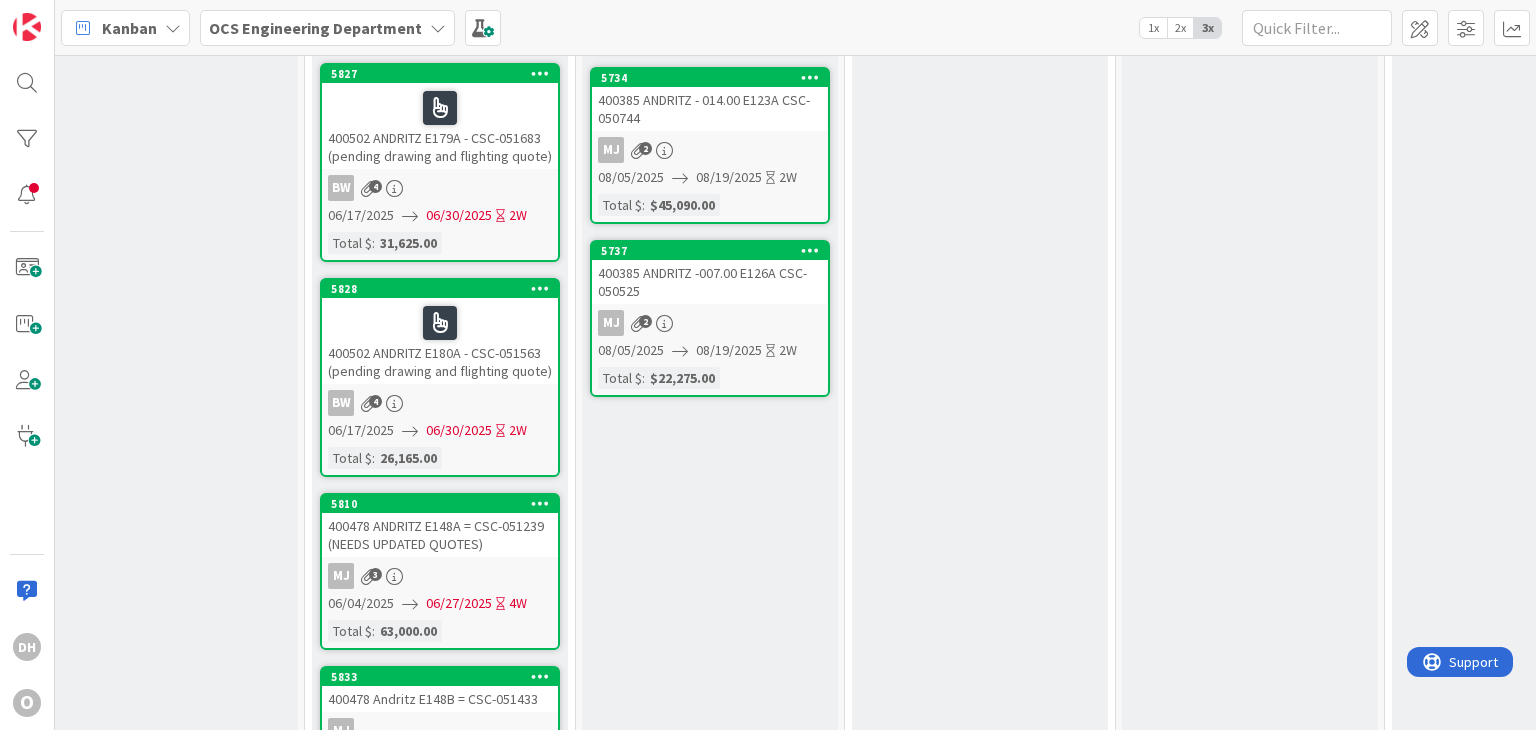 drag, startPoint x: 340, startPoint y: 556, endPoint x: 292, endPoint y: 557, distance: 48.010414 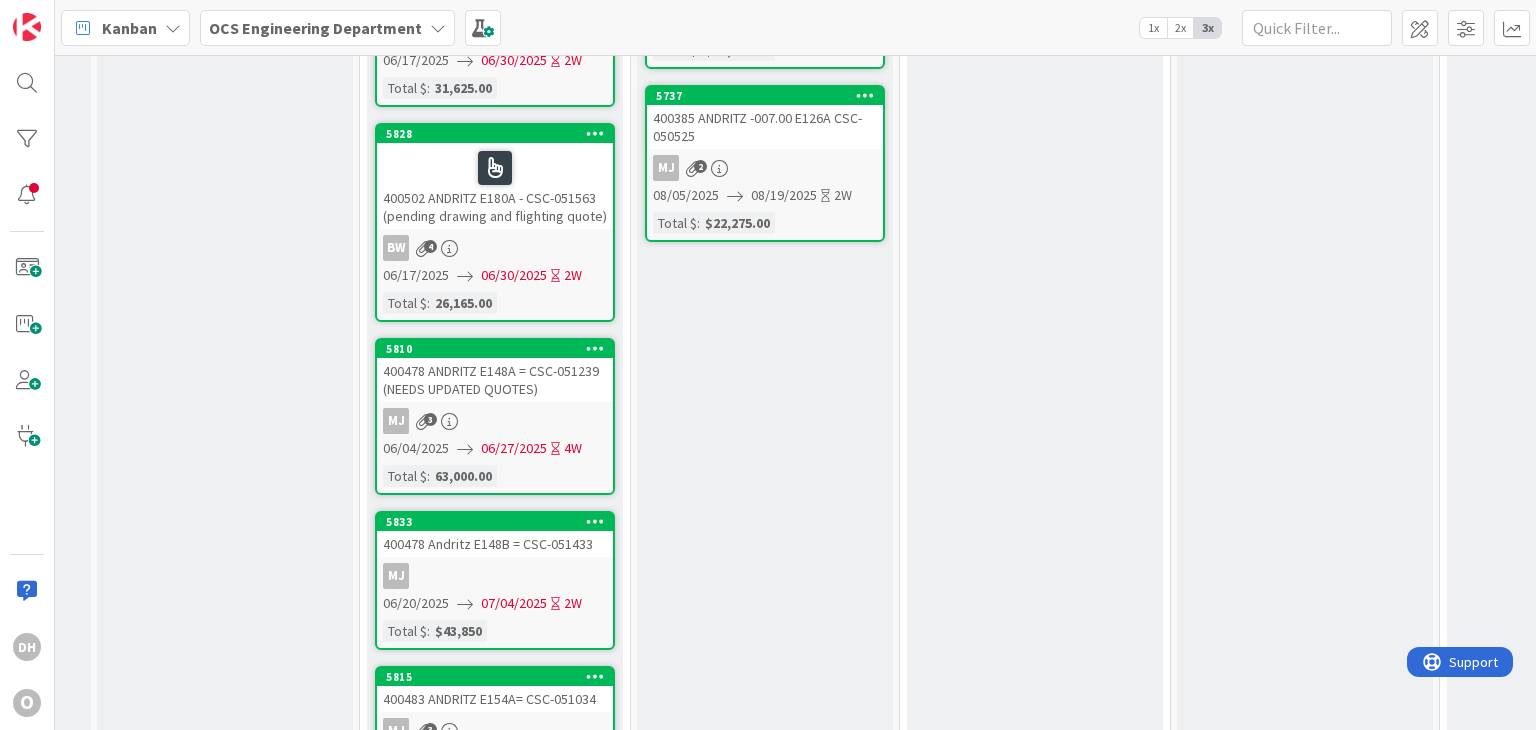 scroll, scrollTop: 1600, scrollLeft: 1029, axis: both 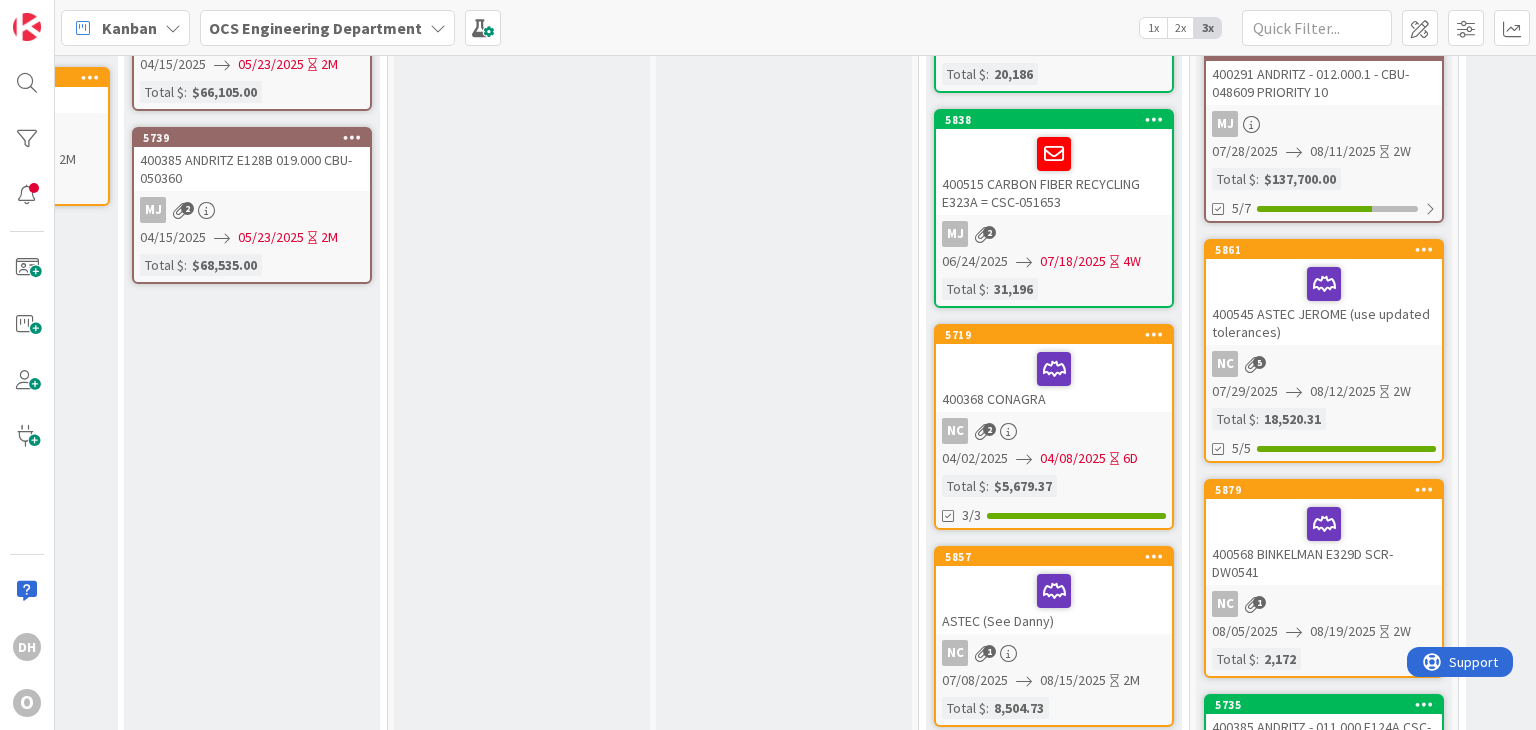 drag, startPoint x: 286, startPoint y: 537, endPoint x: 140, endPoint y: 530, distance: 146.16771 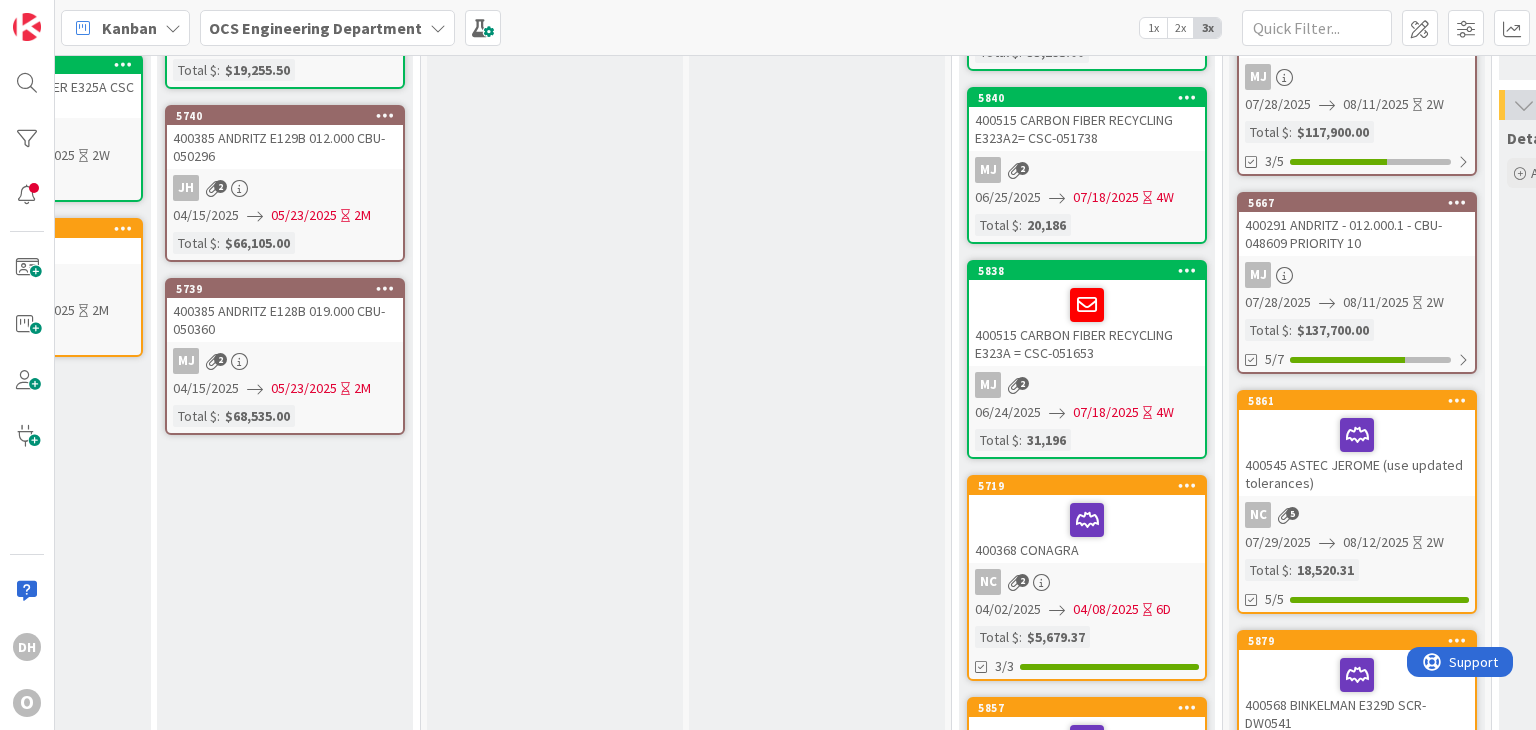 scroll, scrollTop: 100, scrollLeft: 437, axis: both 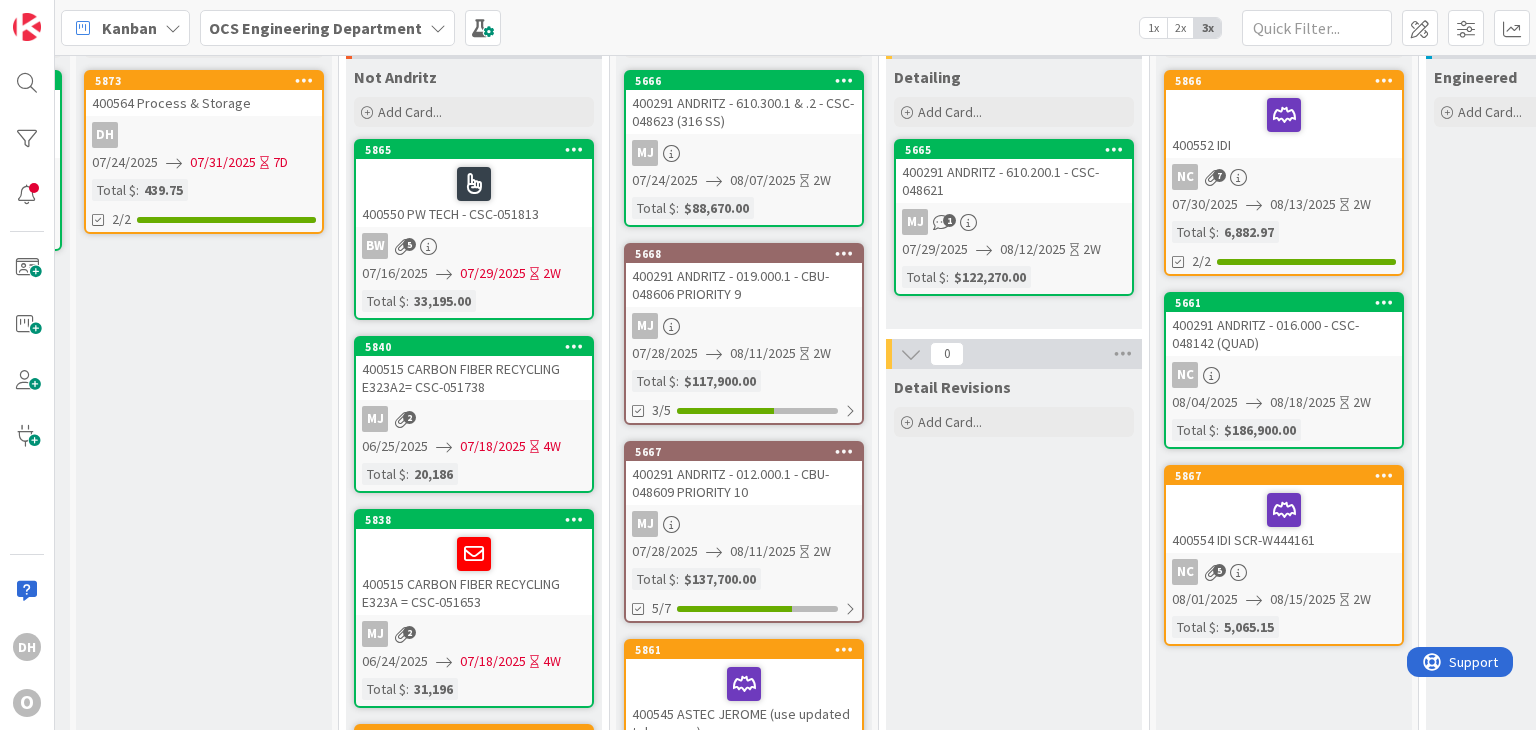 drag, startPoint x: 506, startPoint y: 536, endPoint x: 600, endPoint y: 533, distance: 94.04786 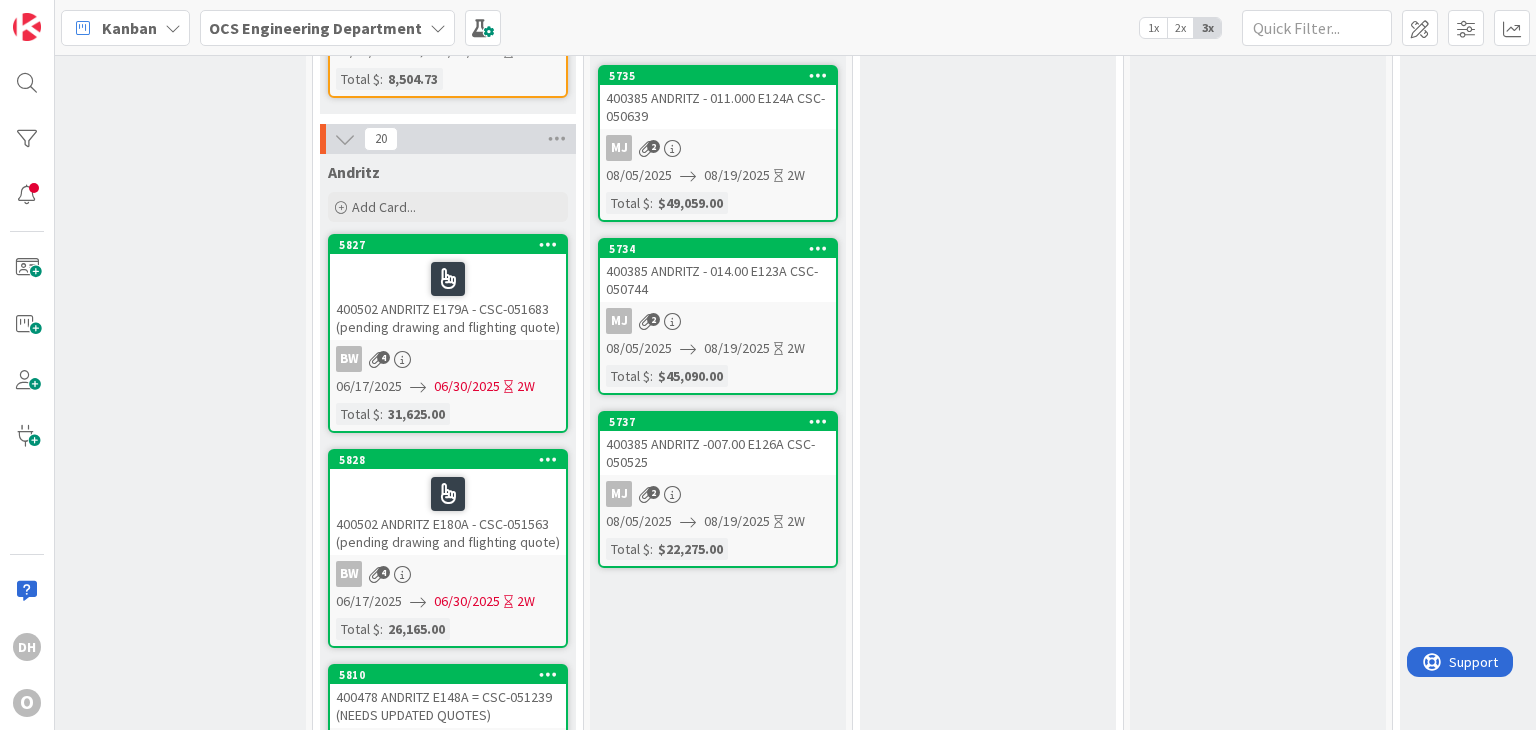 scroll, scrollTop: 1100, scrollLeft: 1076, axis: both 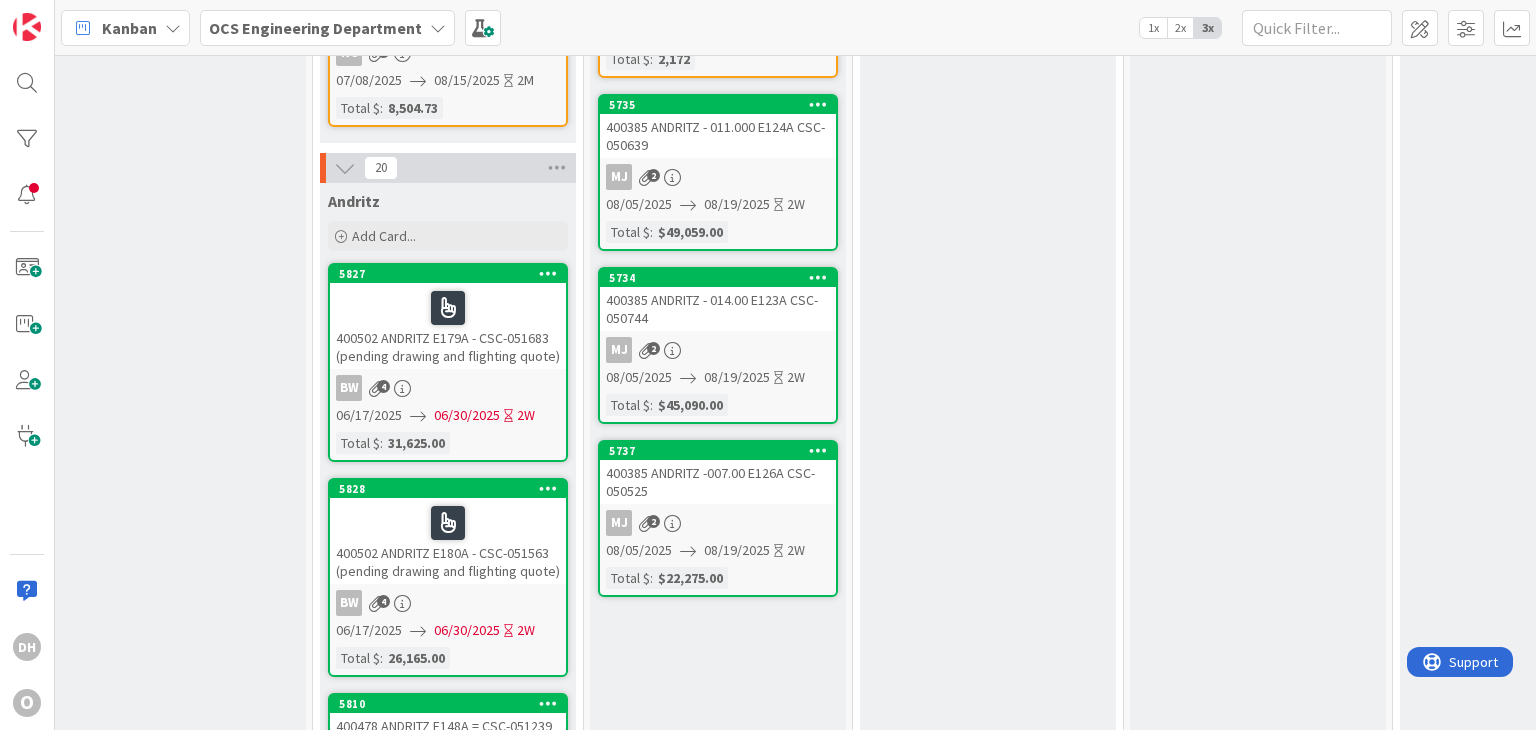 drag, startPoint x: 326, startPoint y: 501, endPoint x: 113, endPoint y: 509, distance: 213.15018 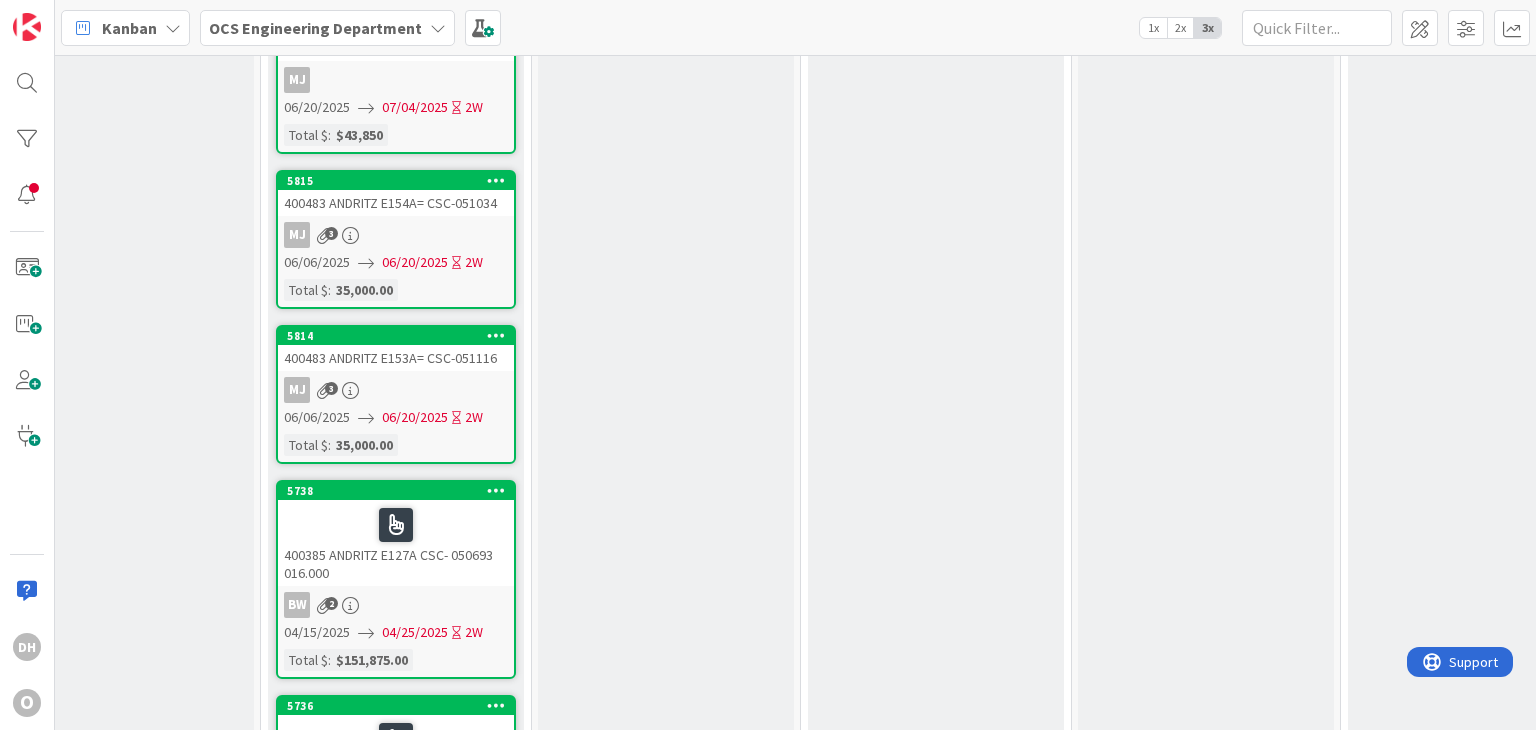 scroll, scrollTop: 2000, scrollLeft: 1128, axis: both 